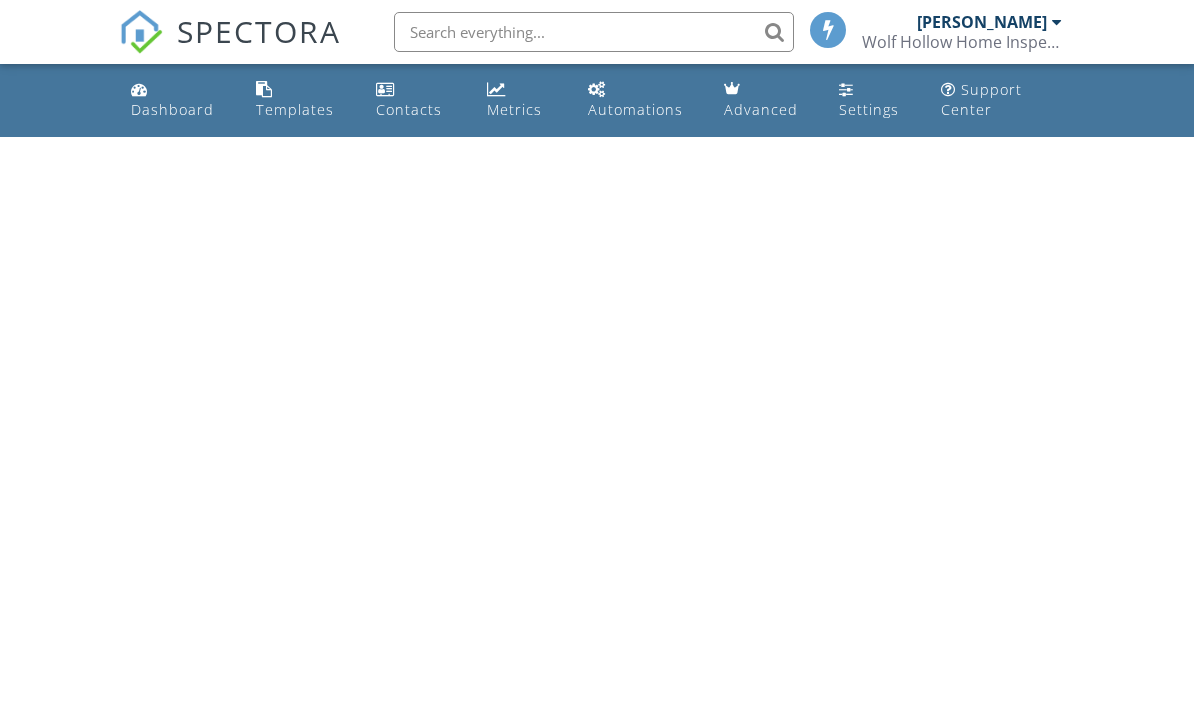 scroll, scrollTop: 0, scrollLeft: 0, axis: both 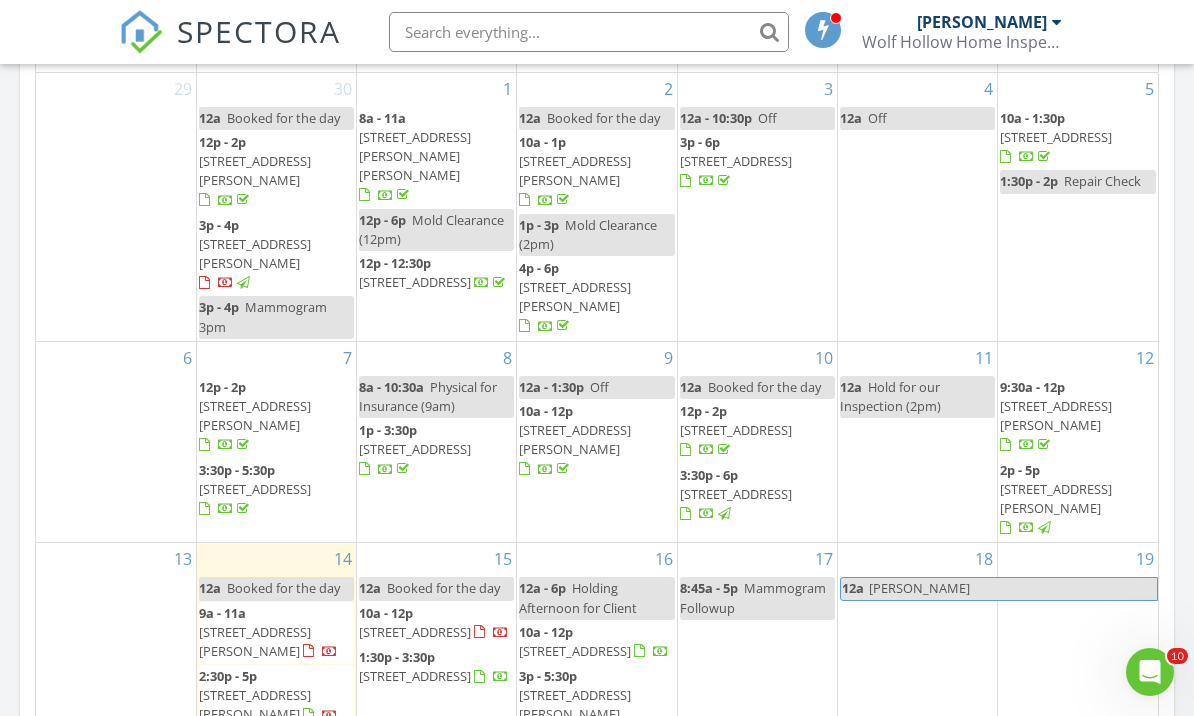 click on "Wolf Hollow Home Inspections" at bounding box center (962, 42) 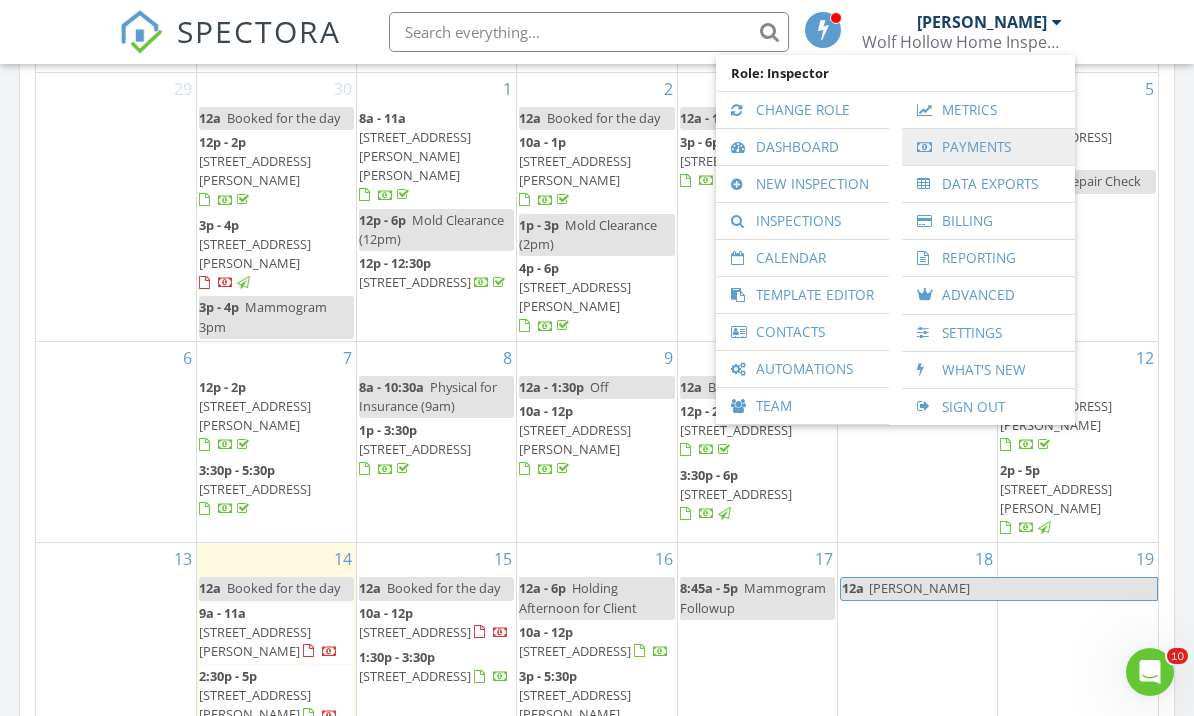 click on "Payments" at bounding box center (988, 147) 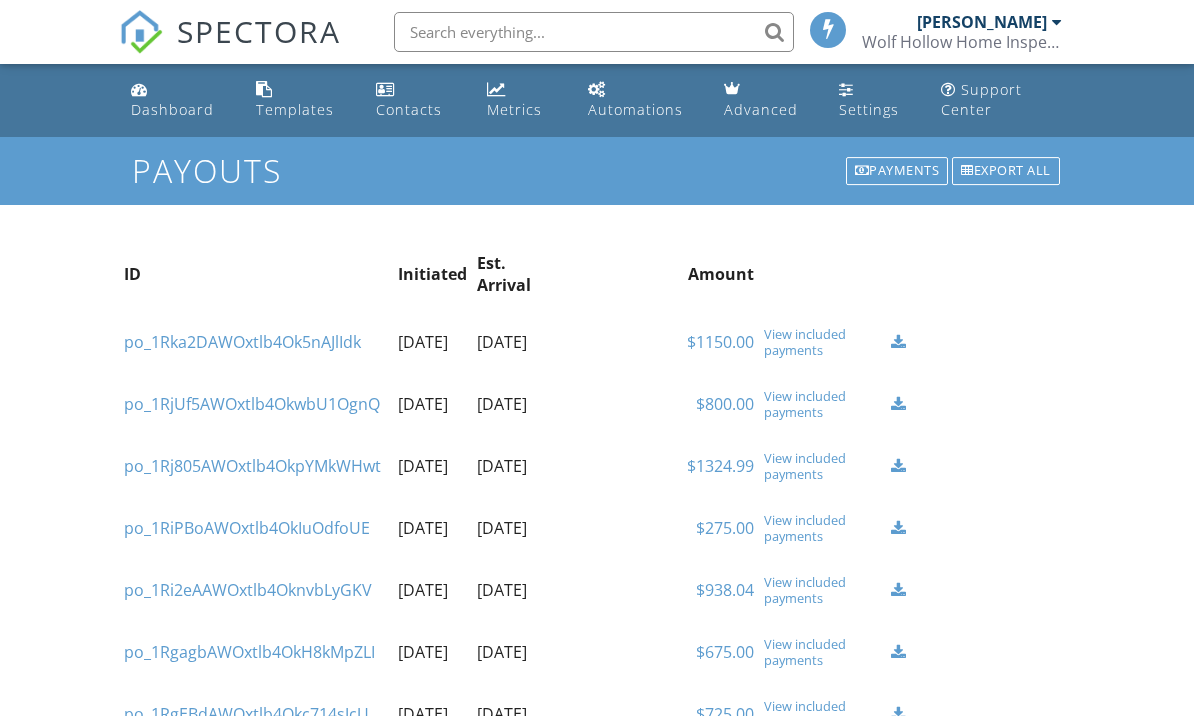 scroll, scrollTop: 0, scrollLeft: 0, axis: both 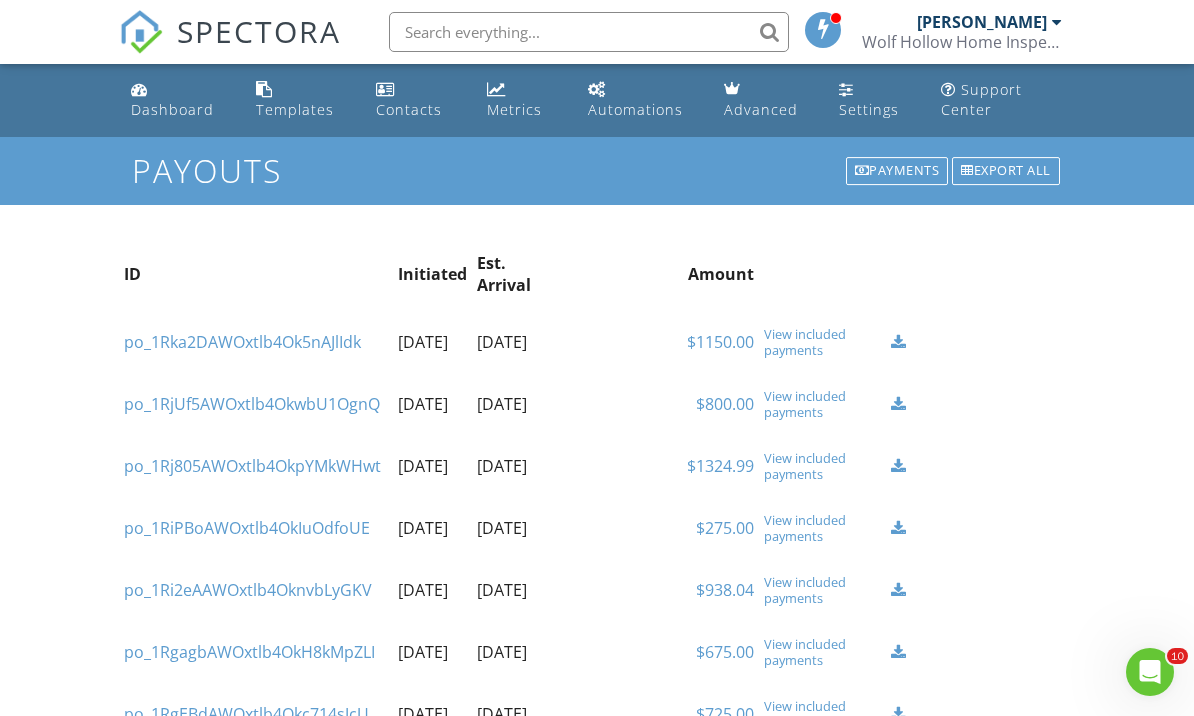 click on "Dashboard" at bounding box center [177, 100] 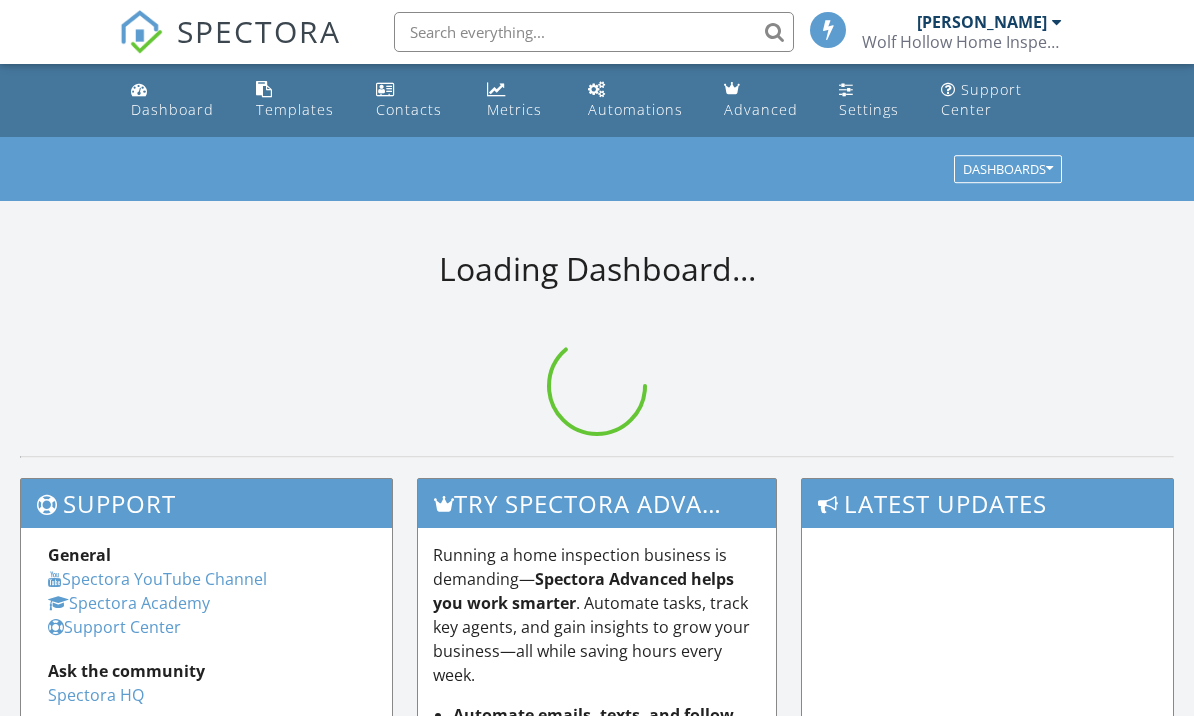 scroll, scrollTop: 0, scrollLeft: 0, axis: both 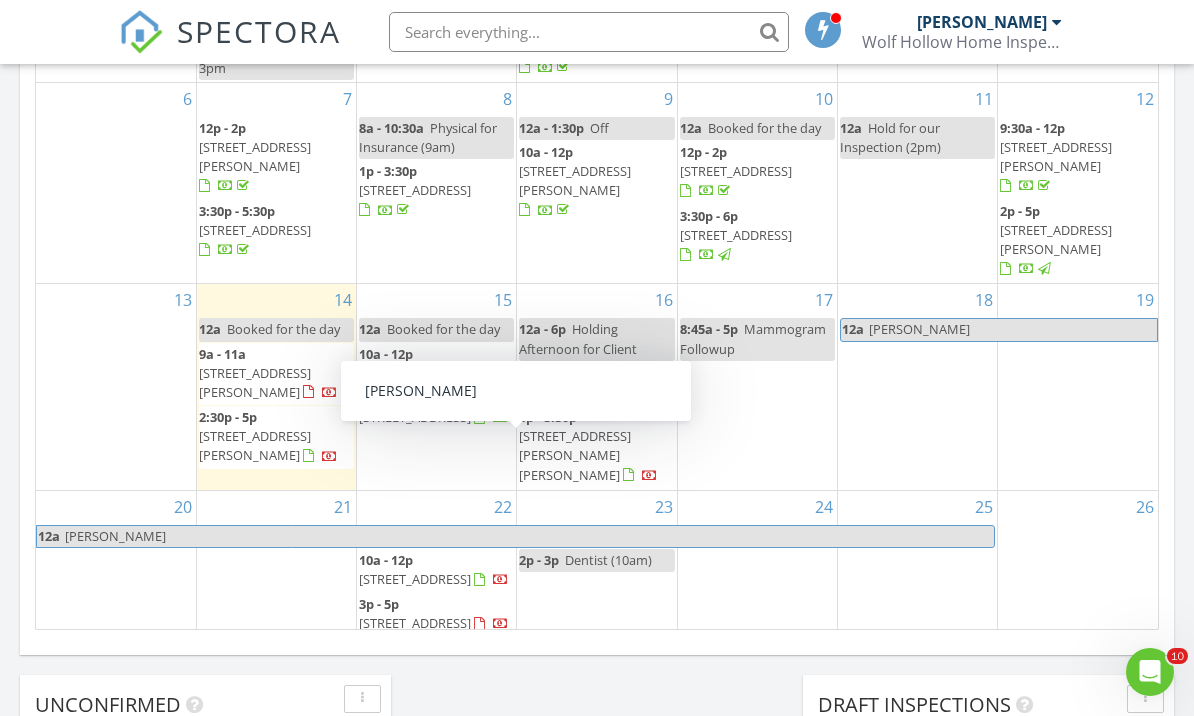 click on "21" at bounding box center (276, 565) 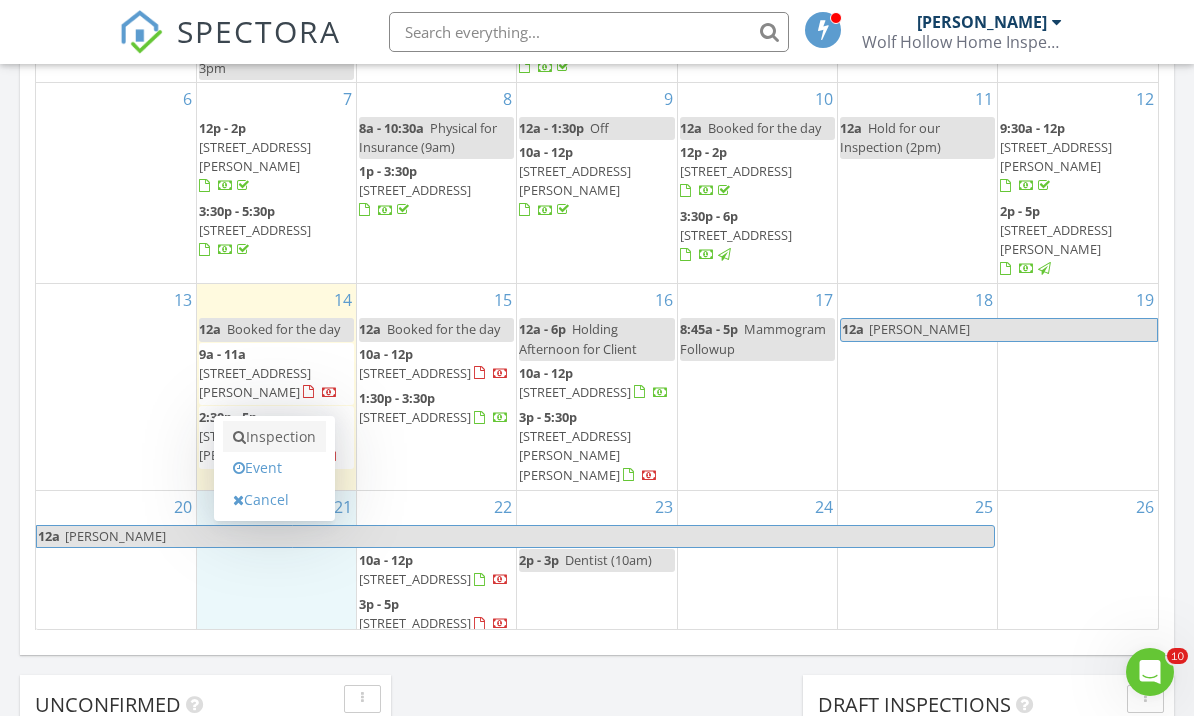 click on "Inspection" at bounding box center (274, 437) 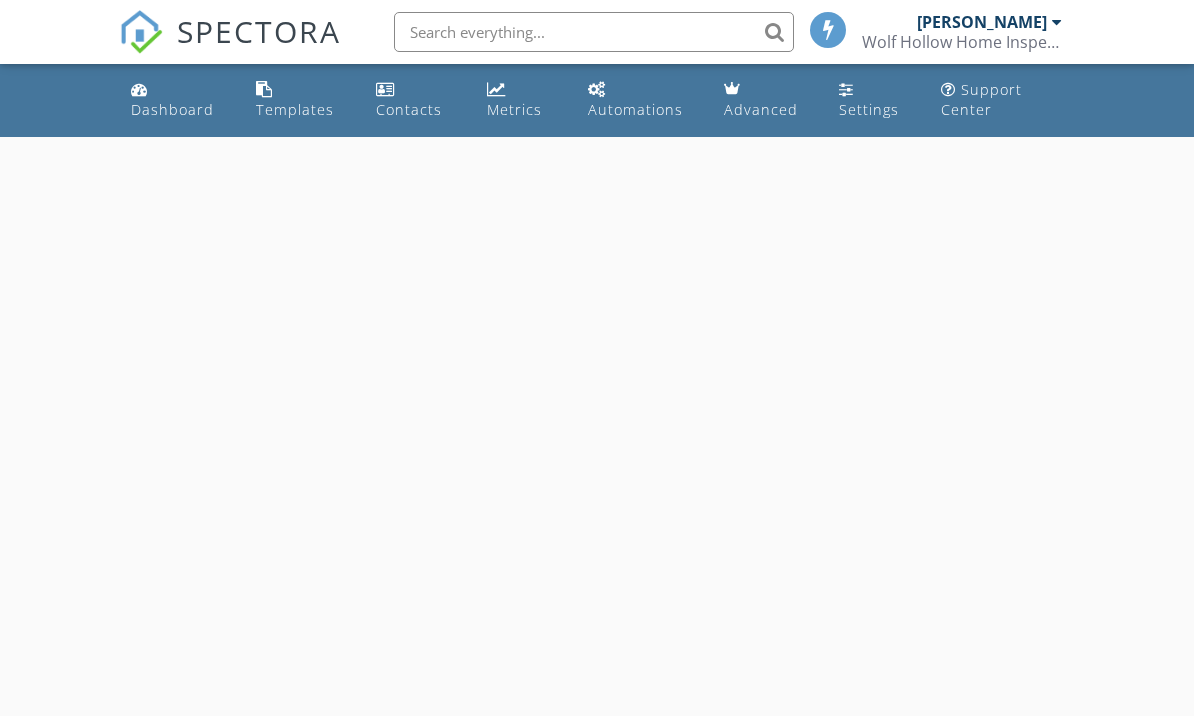 scroll, scrollTop: 0, scrollLeft: 0, axis: both 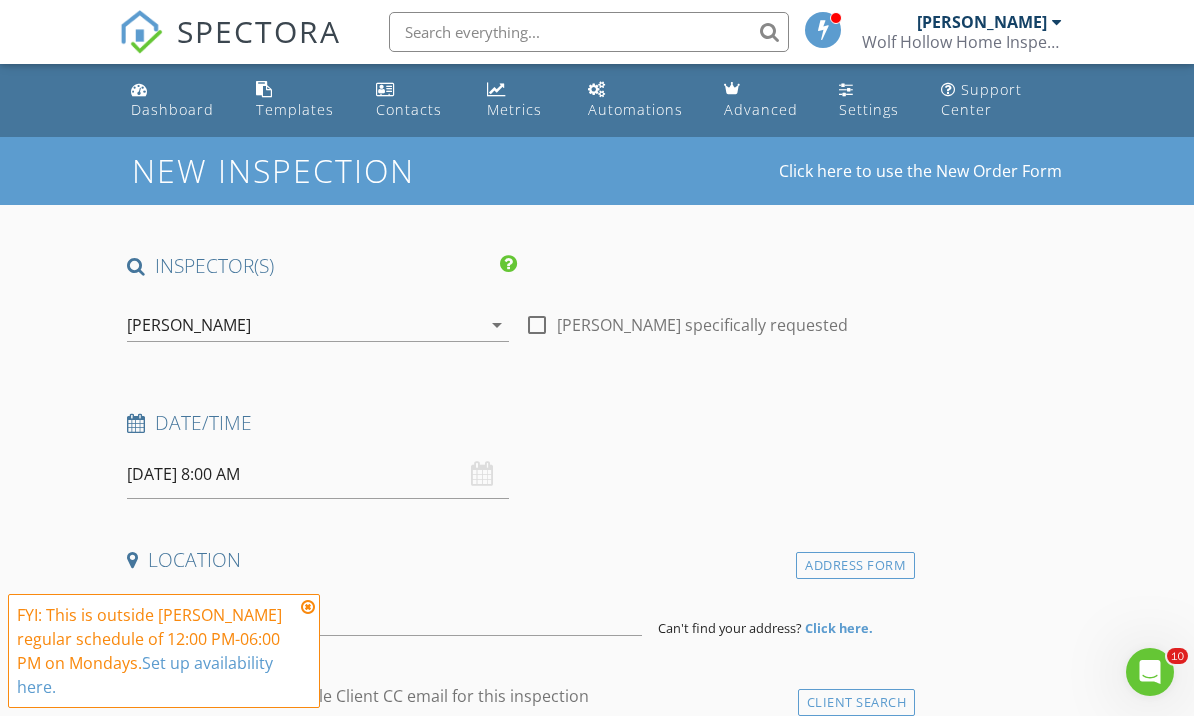 click at bounding box center (308, 607) 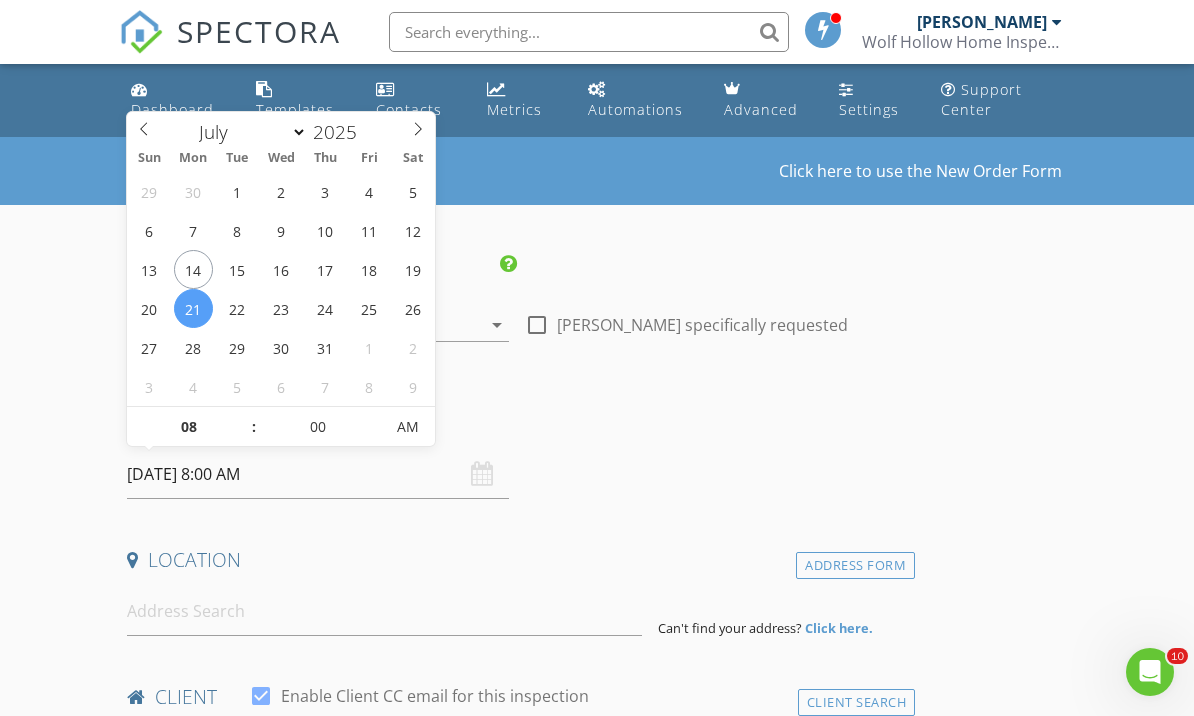 click on "[DATE] 8:00 AM" at bounding box center [318, 474] 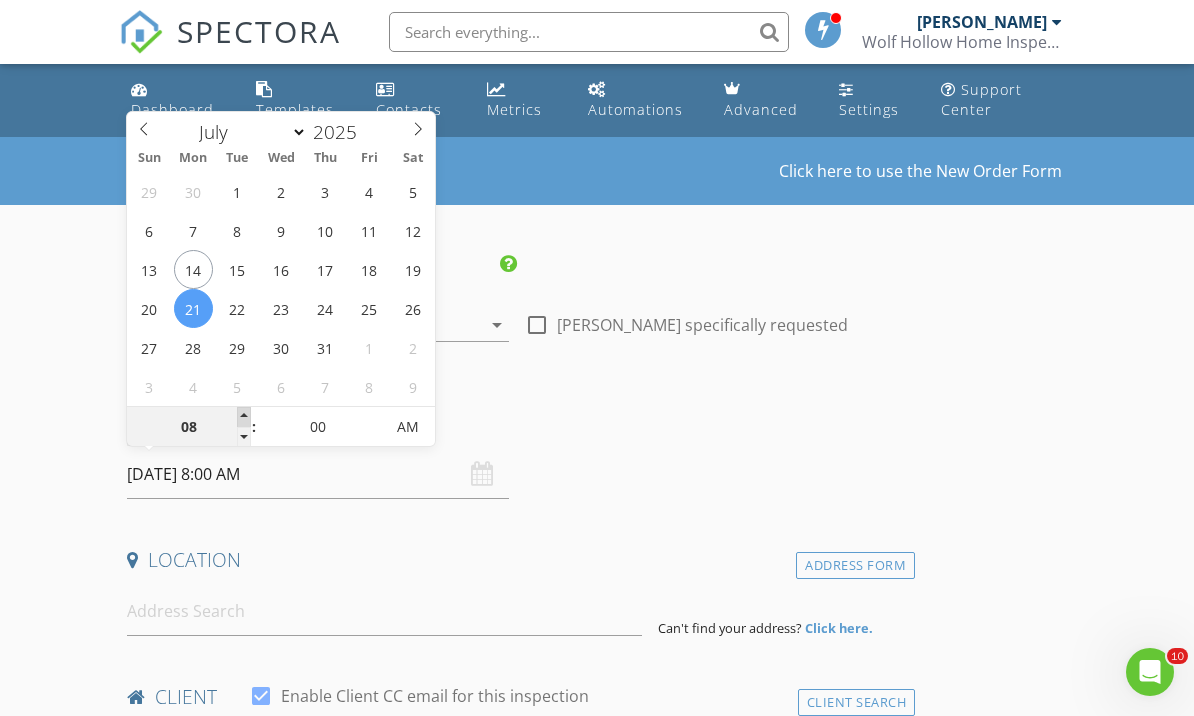 type on "09" 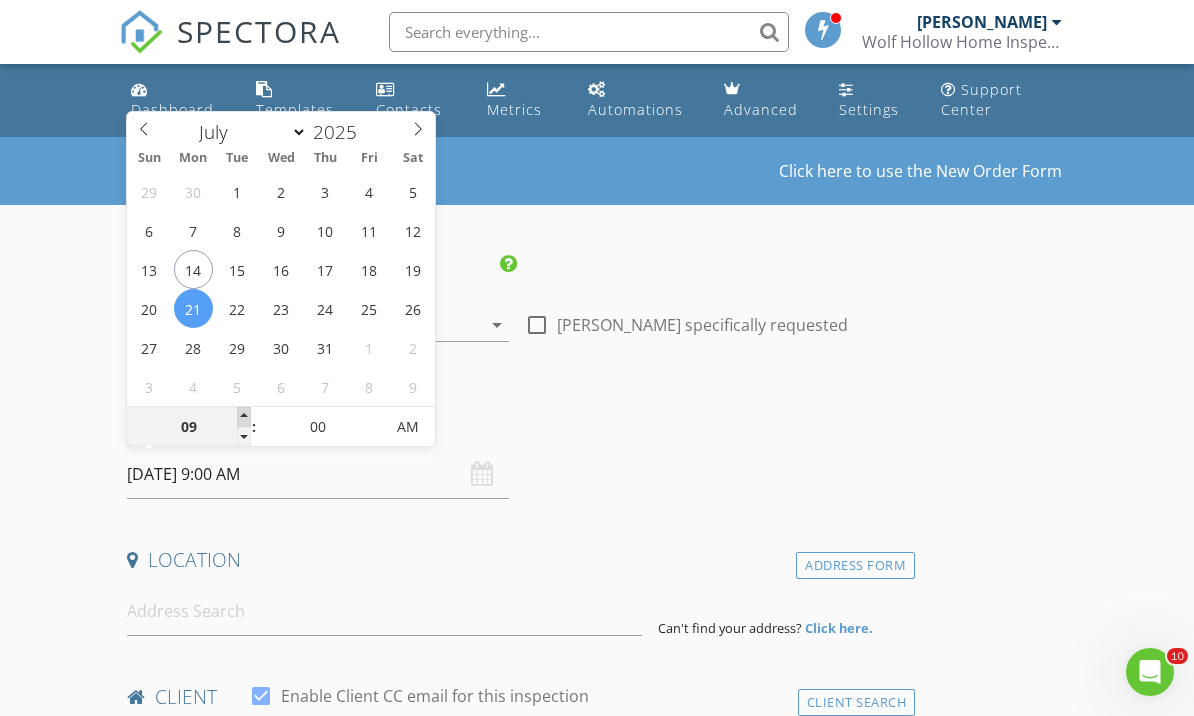 click at bounding box center [244, 417] 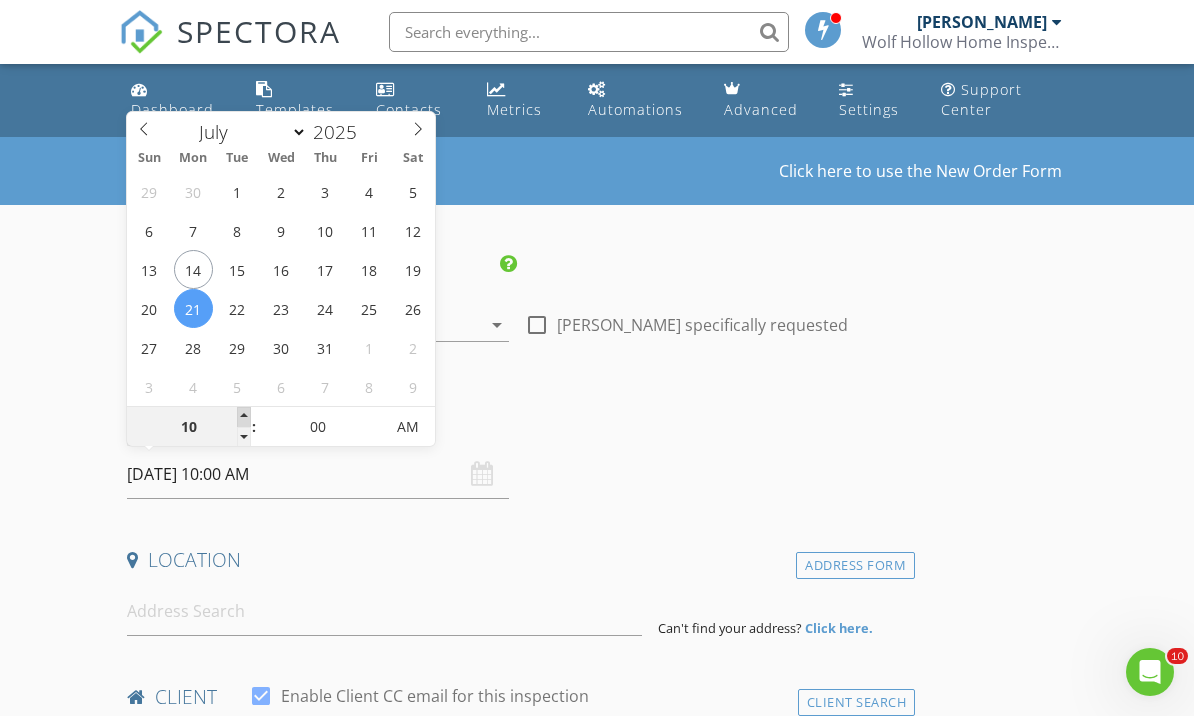 click at bounding box center (244, 417) 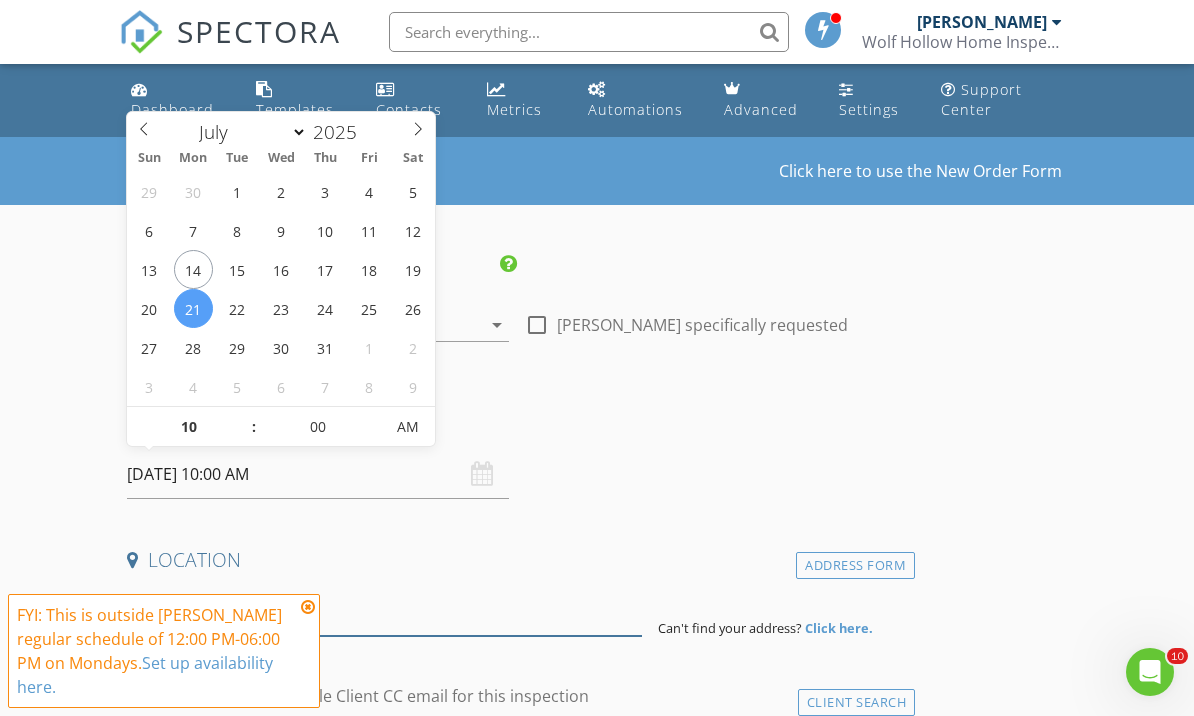 click on "INSPECTOR(S)
check_box   Alyssa Hackett   PRIMARY   Alyssa Hackett arrow_drop_down   check_box_outline_blank Alyssa Hackett specifically requested
Date/Time
07/21/2025 10:00 AM
Location
Address Form       Can't find your address?   Click here.
client
check_box Enable Client CC email for this inspection   Client Search     check_box_outline_blank Client is a Company/Organization     First Name   Last Name   Email   CC Email   Phone           Notes   Private Notes
ADD ADDITIONAL client
SERVICES
arrow_drop_down     Select Discount Code arrow_drop_down    Charges       TOTAL   $0.00    Duration    No services with durations selected      Templates    No templates selected    Agreements    No agreements selected
Manual Edit
FEES" at bounding box center [517, 1741] 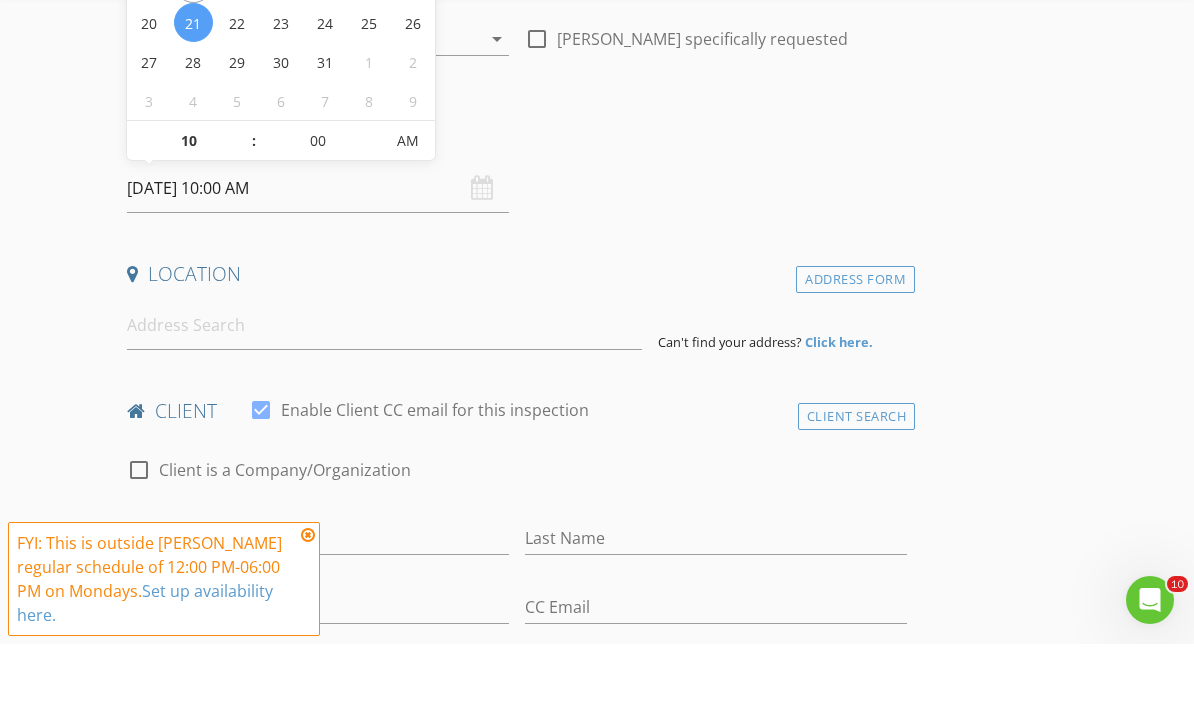 click on "FYI: This is outside Alyssa Hackett's regular schedule of 12:00 PM-06:00 PM on Mondays.  Set up availability here." at bounding box center [164, 651] 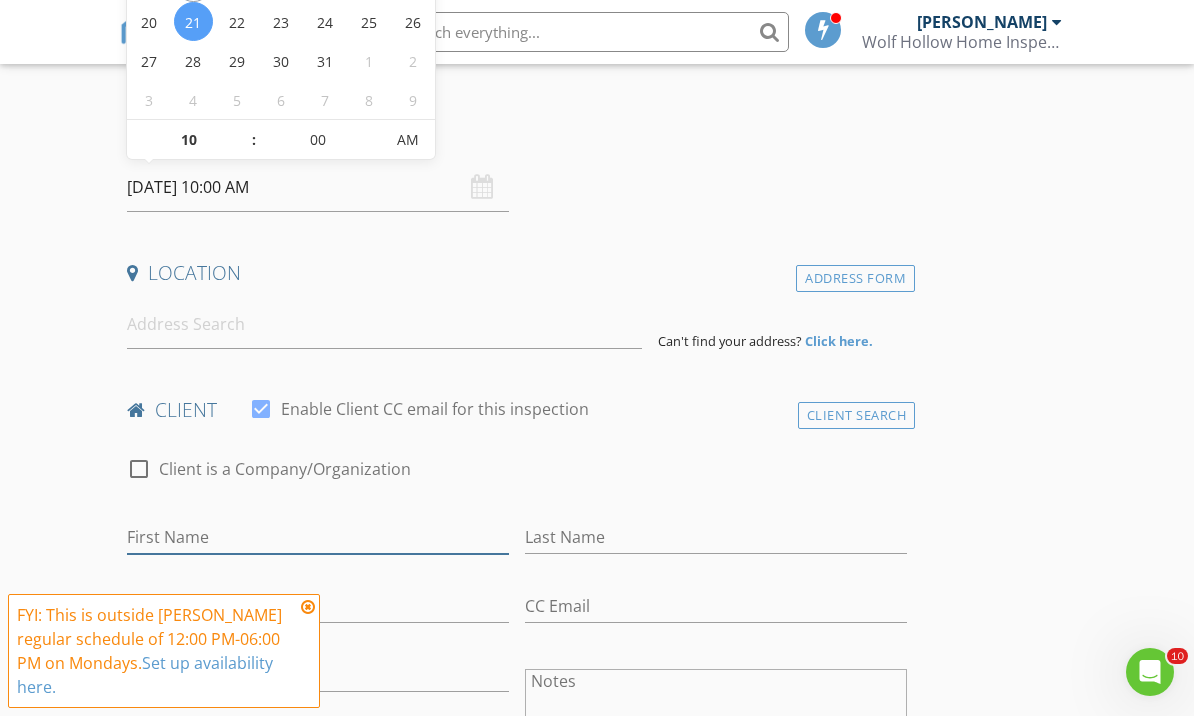 click on "First Name" at bounding box center [318, 537] 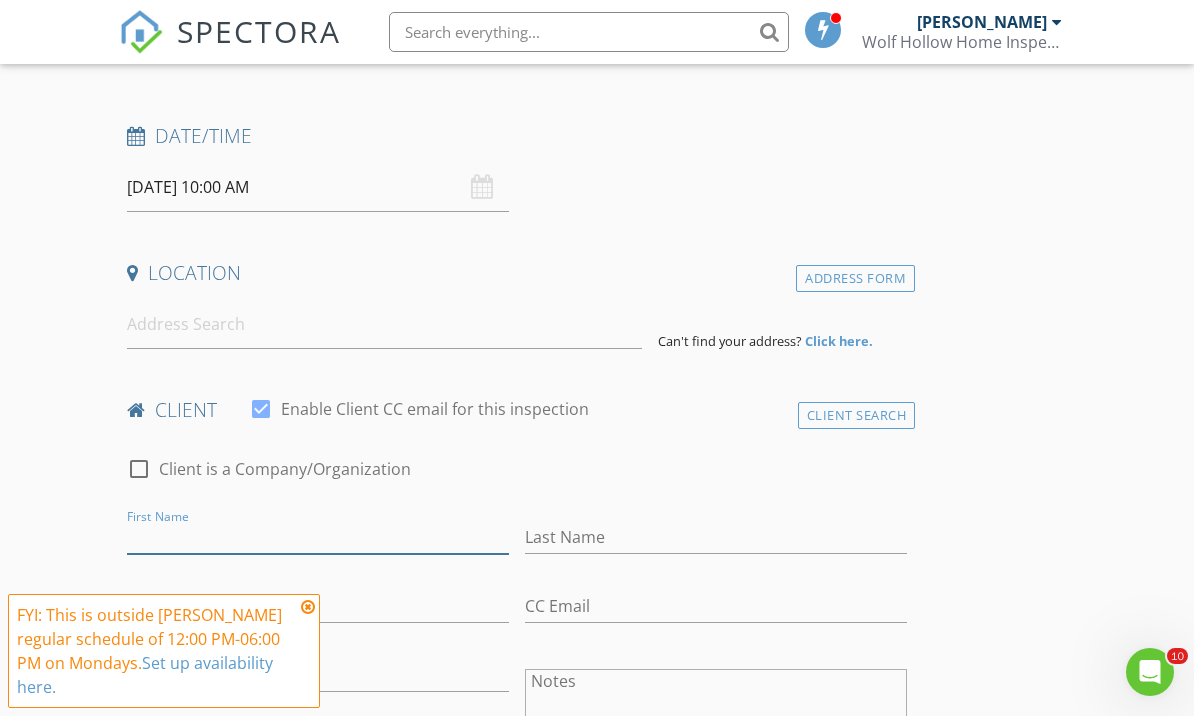 scroll, scrollTop: 286, scrollLeft: 0, axis: vertical 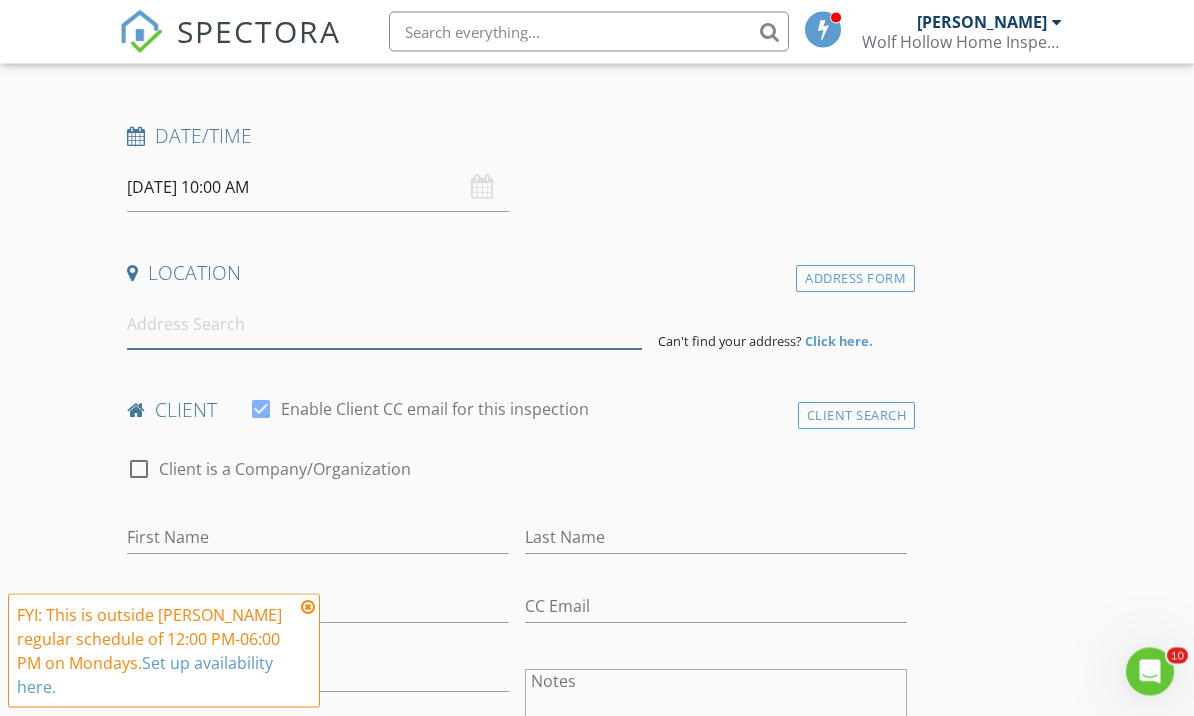 click at bounding box center (384, 325) 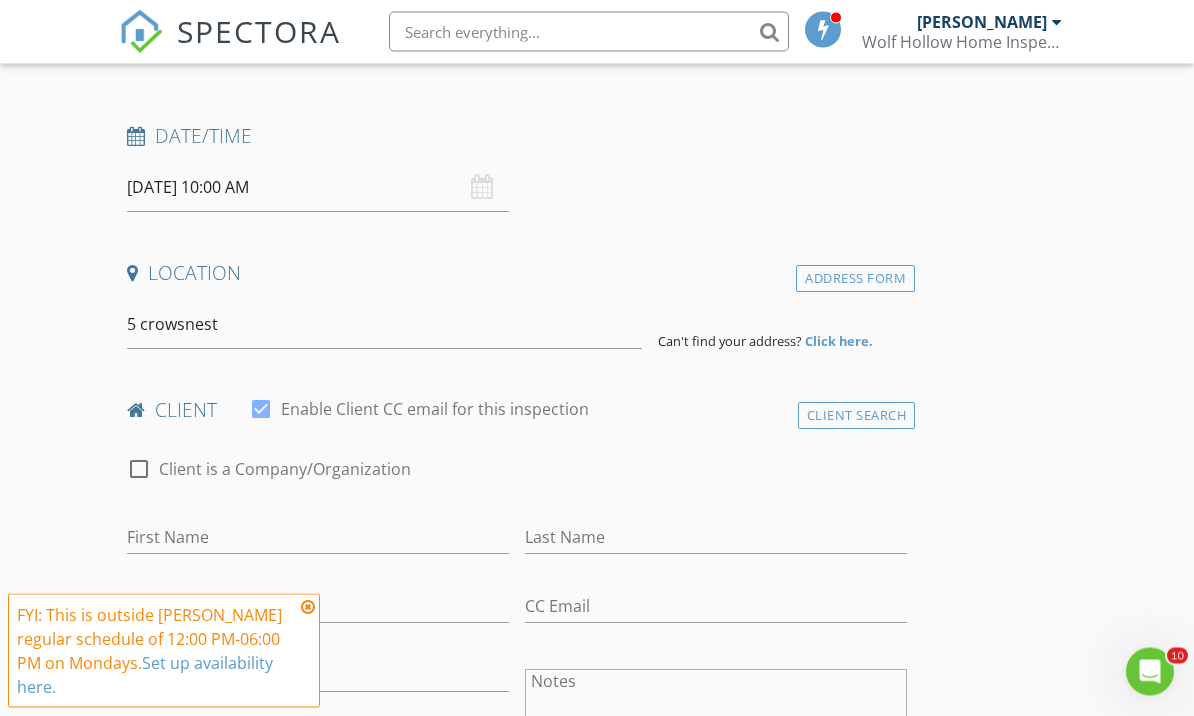 drag, startPoint x: 598, startPoint y: 294, endPoint x: 576, endPoint y: 373, distance: 82.006096 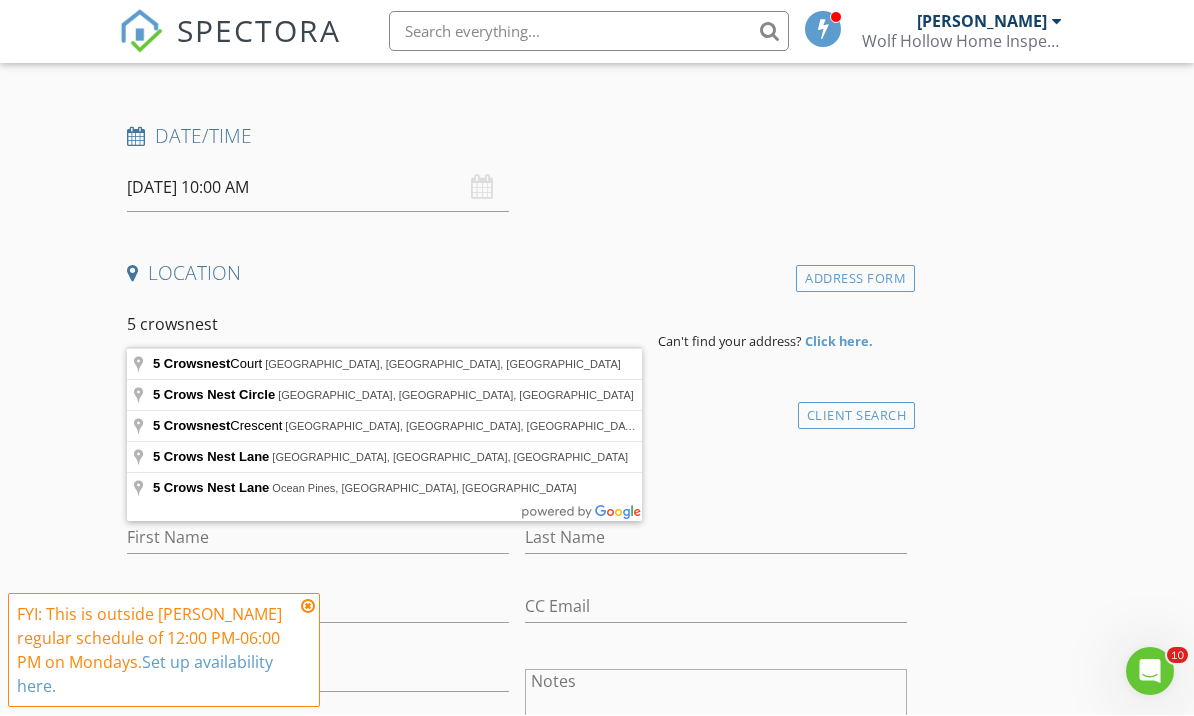 click on "5 crowsnest" at bounding box center [384, 325] 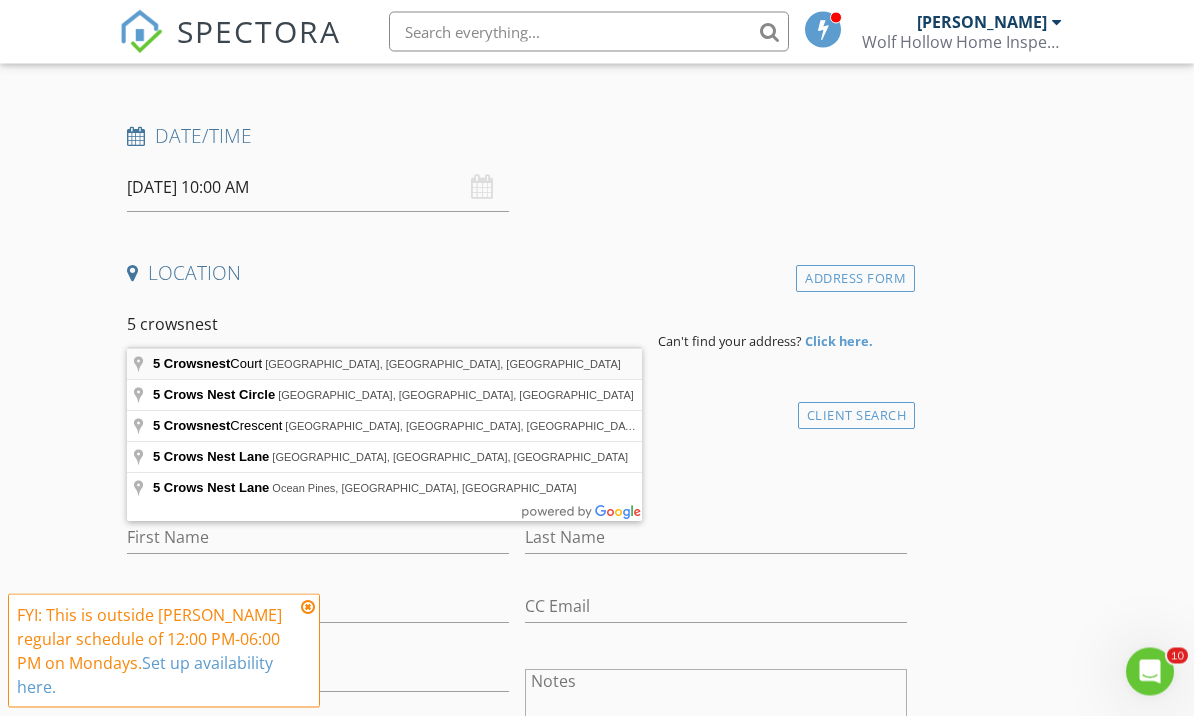 type on "5 Crowsnest Court, Waterford, NY, USA" 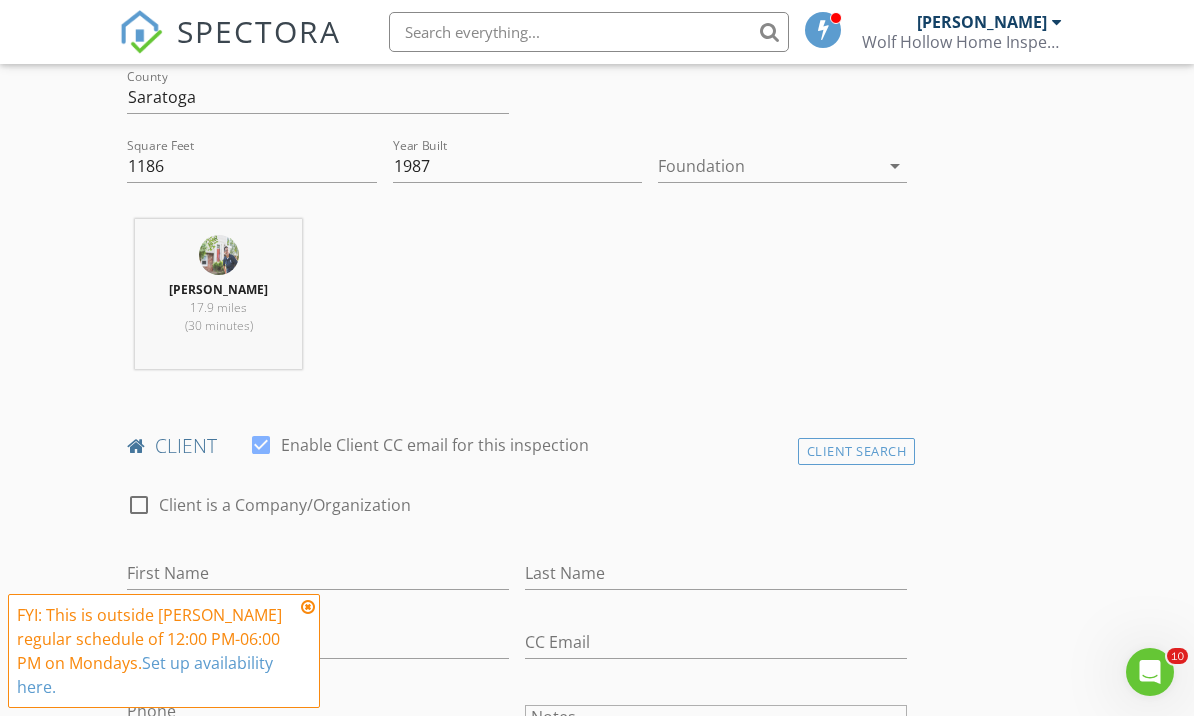 scroll, scrollTop: 668, scrollLeft: 0, axis: vertical 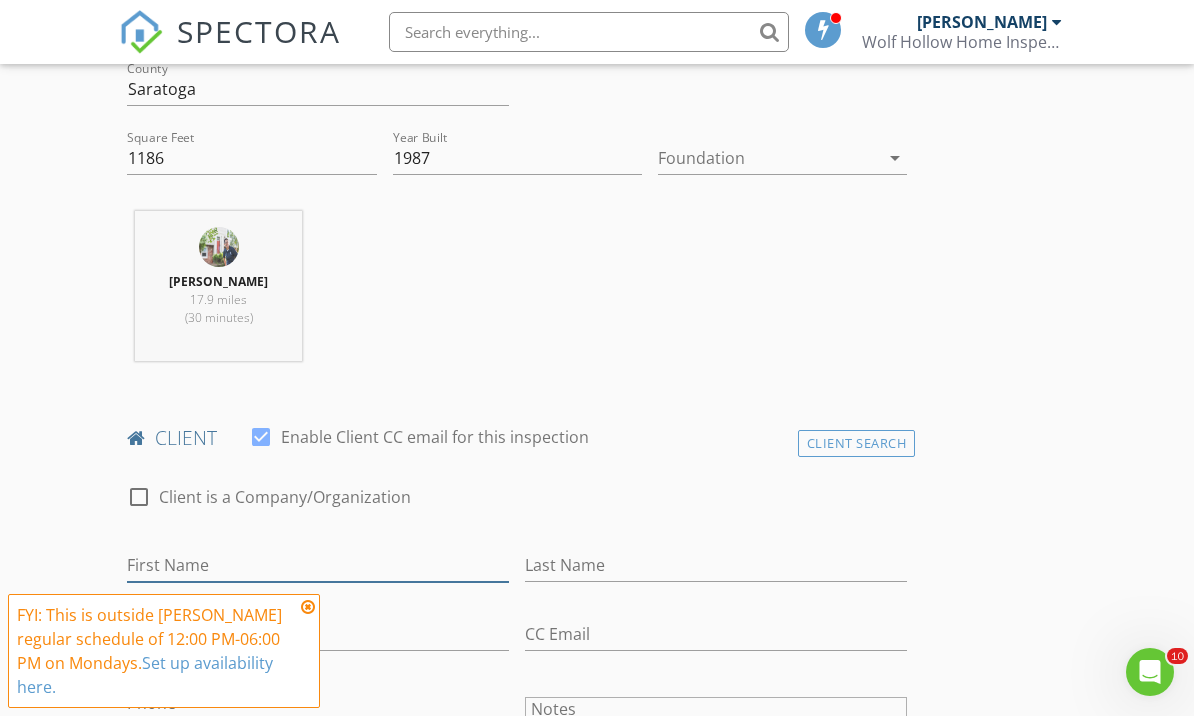 click on "First Name" at bounding box center [318, 565] 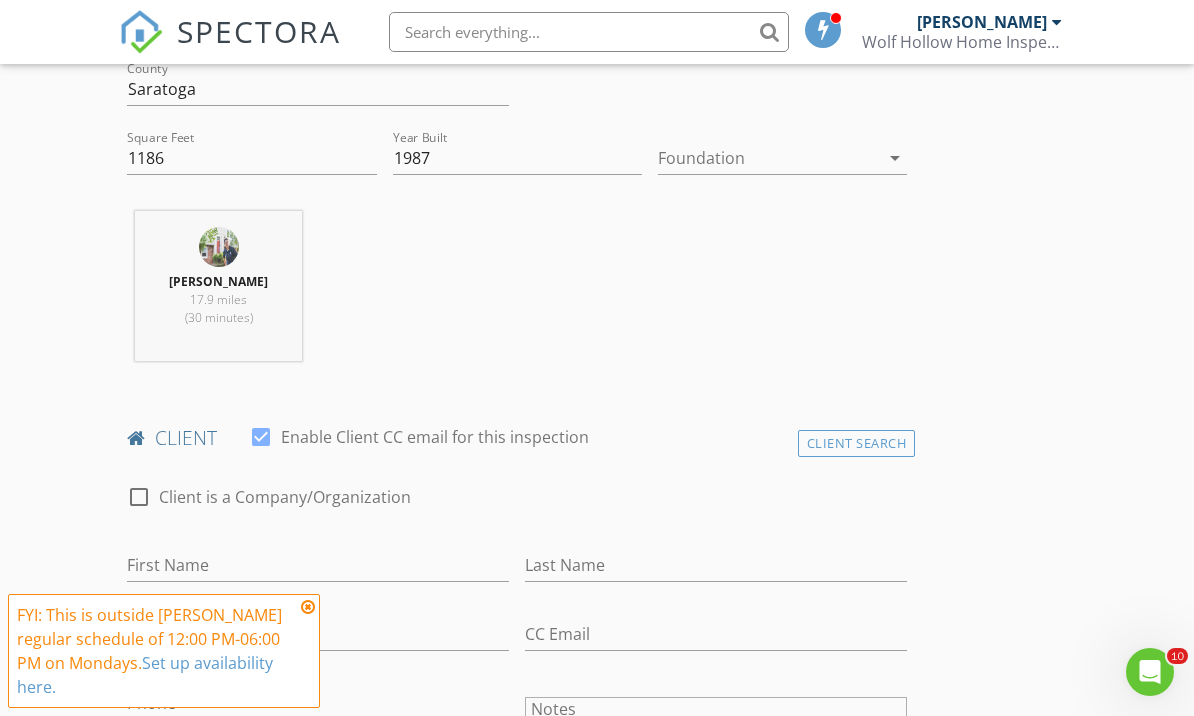 click at bounding box center (308, 607) 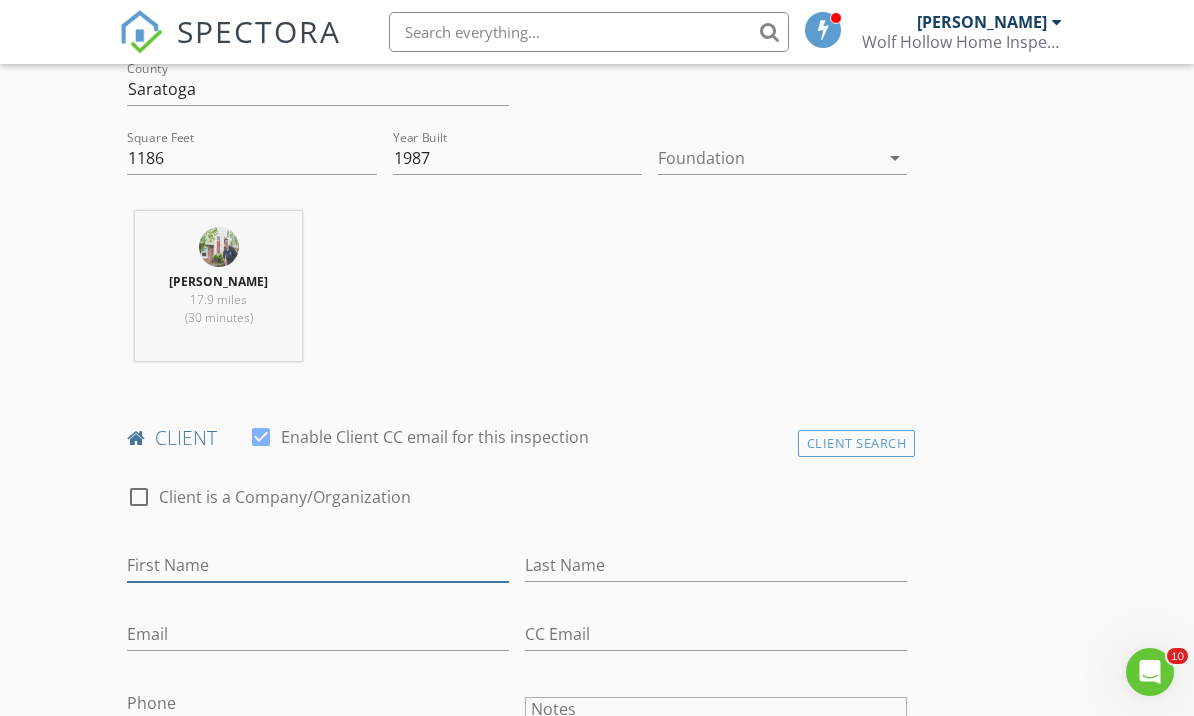 drag, startPoint x: 405, startPoint y: 559, endPoint x: 416, endPoint y: 546, distance: 17.029387 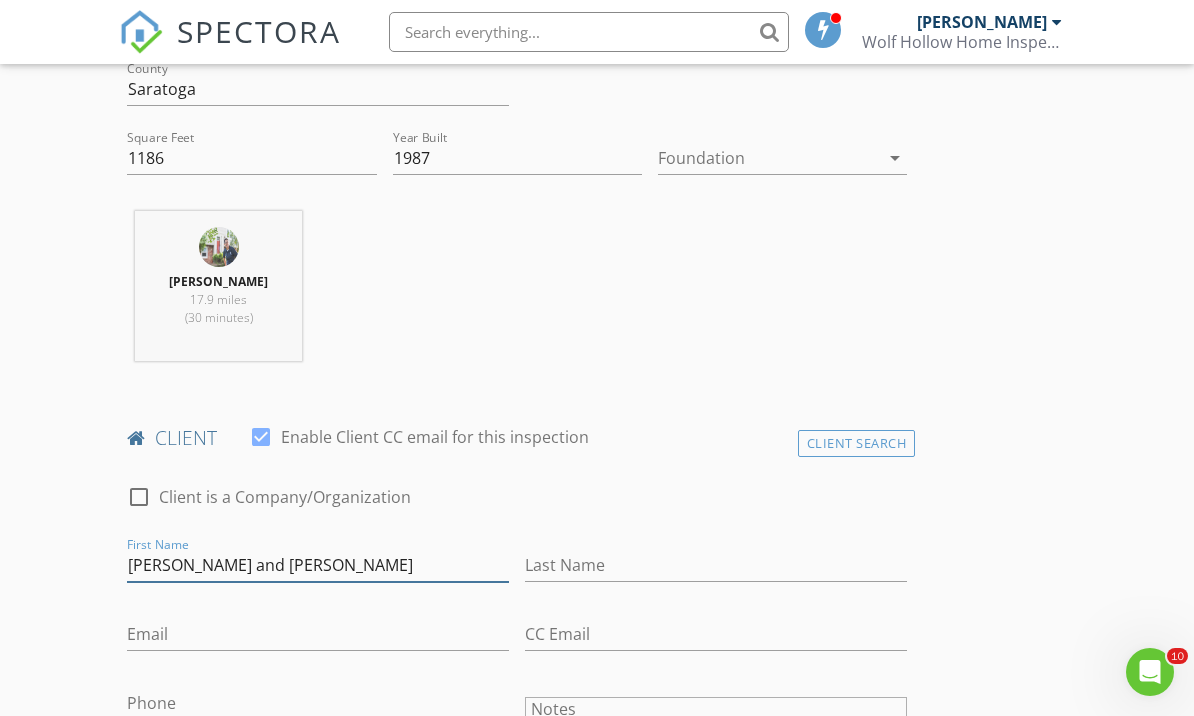 type on "[PERSON_NAME] and [PERSON_NAME]" 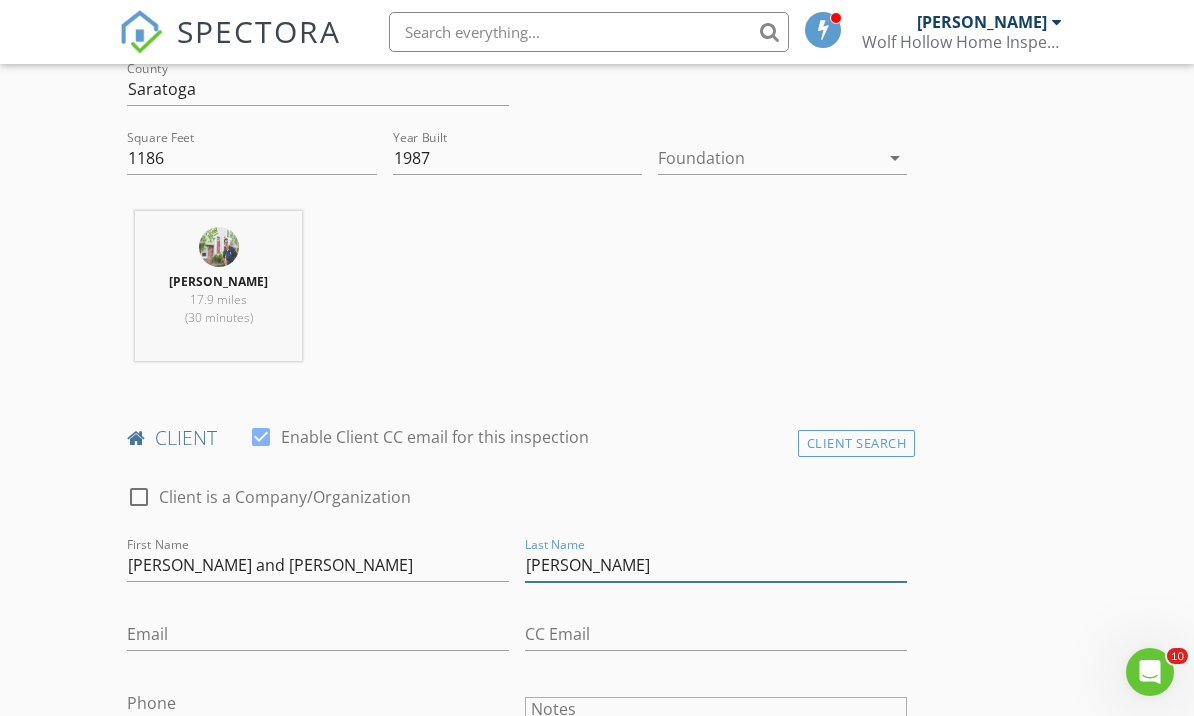 type on "[PERSON_NAME]" 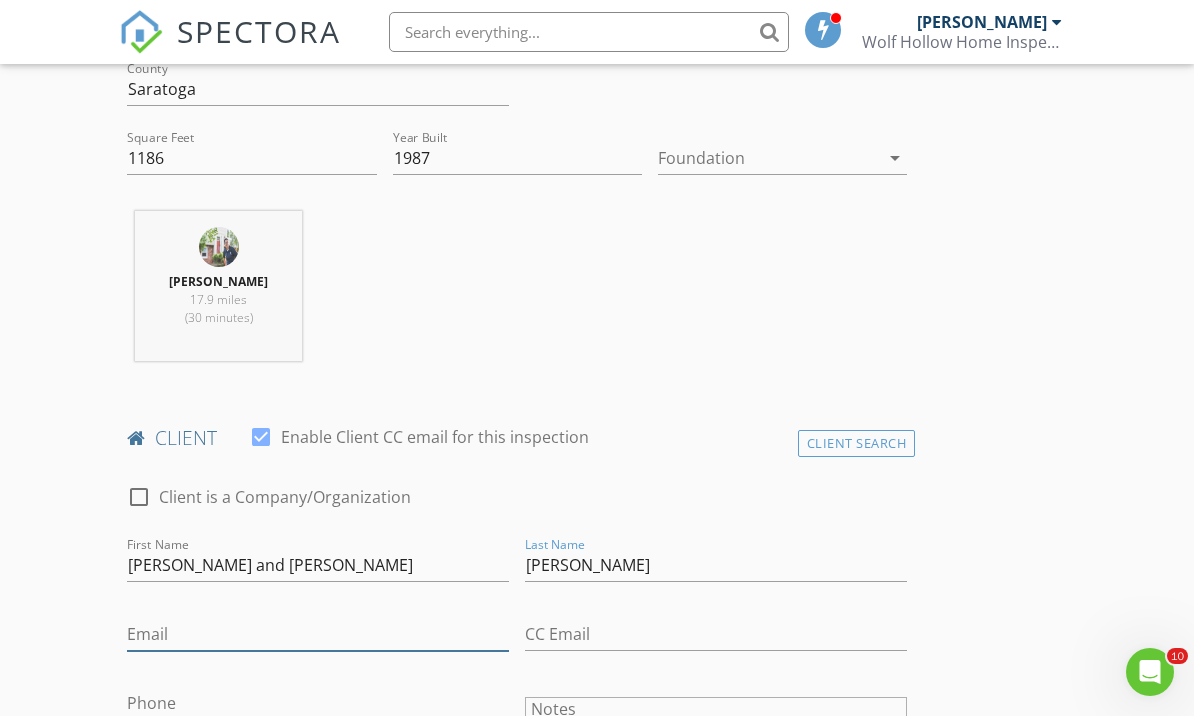 click on "Email" at bounding box center [318, 634] 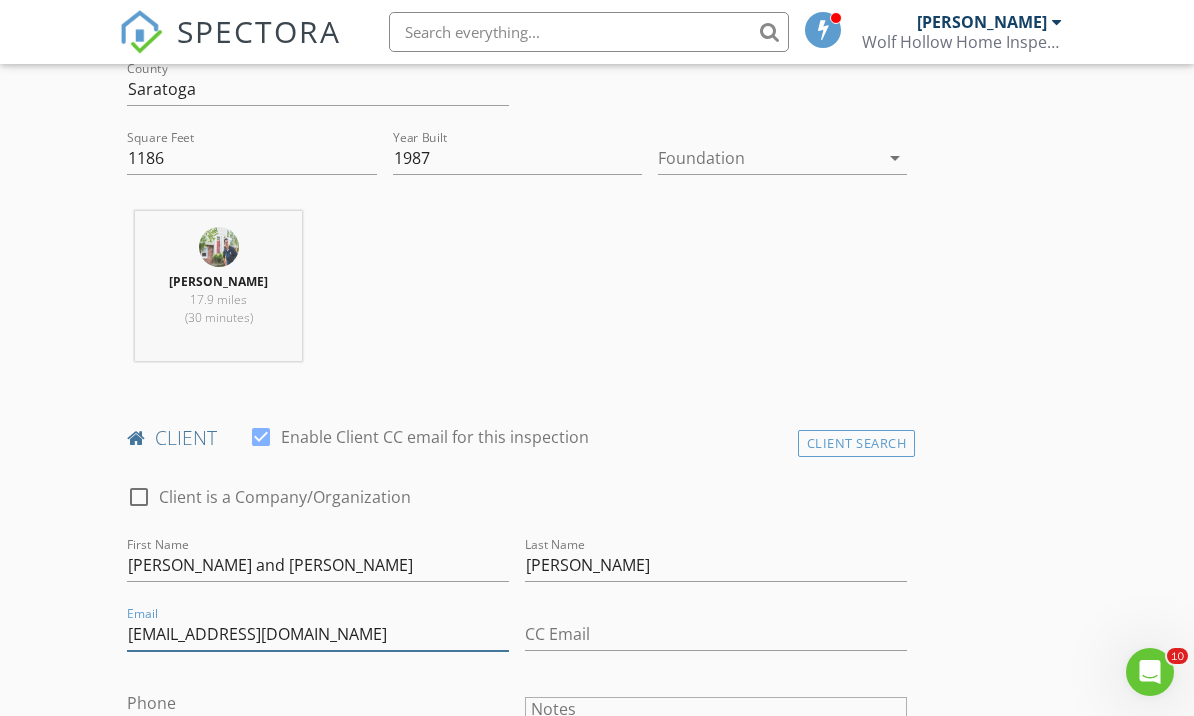 type on "[EMAIL_ADDRESS][DOMAIN_NAME]" 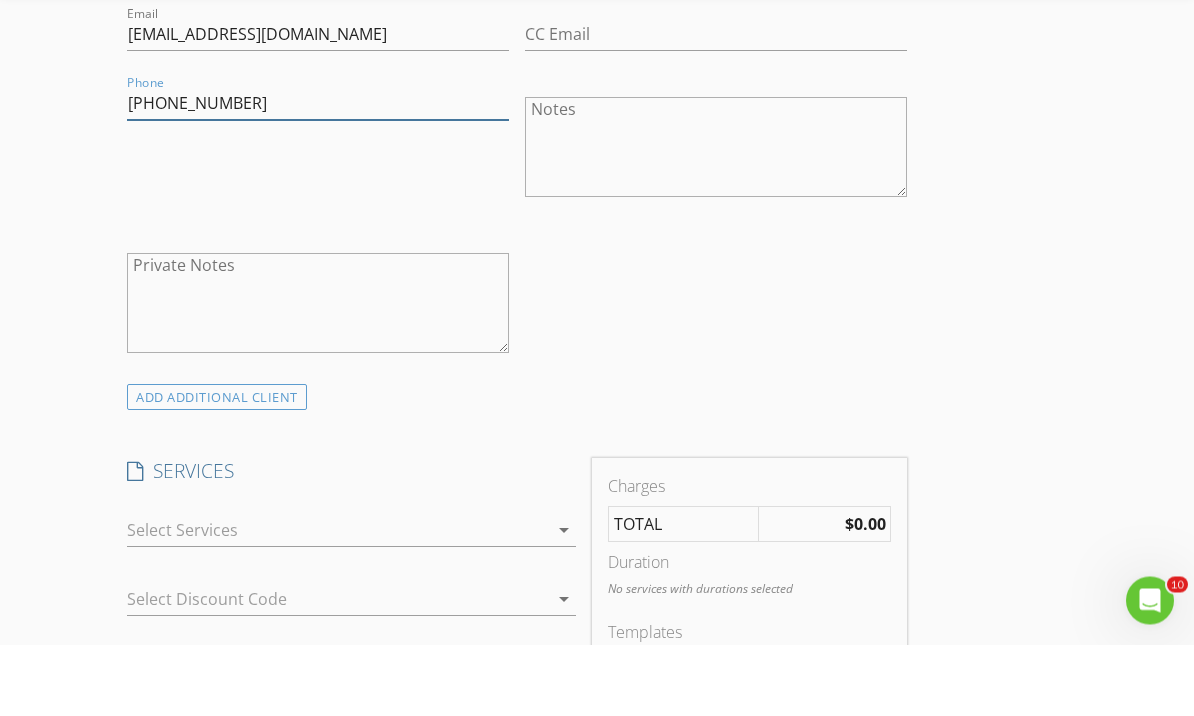 scroll, scrollTop: 1303, scrollLeft: 0, axis: vertical 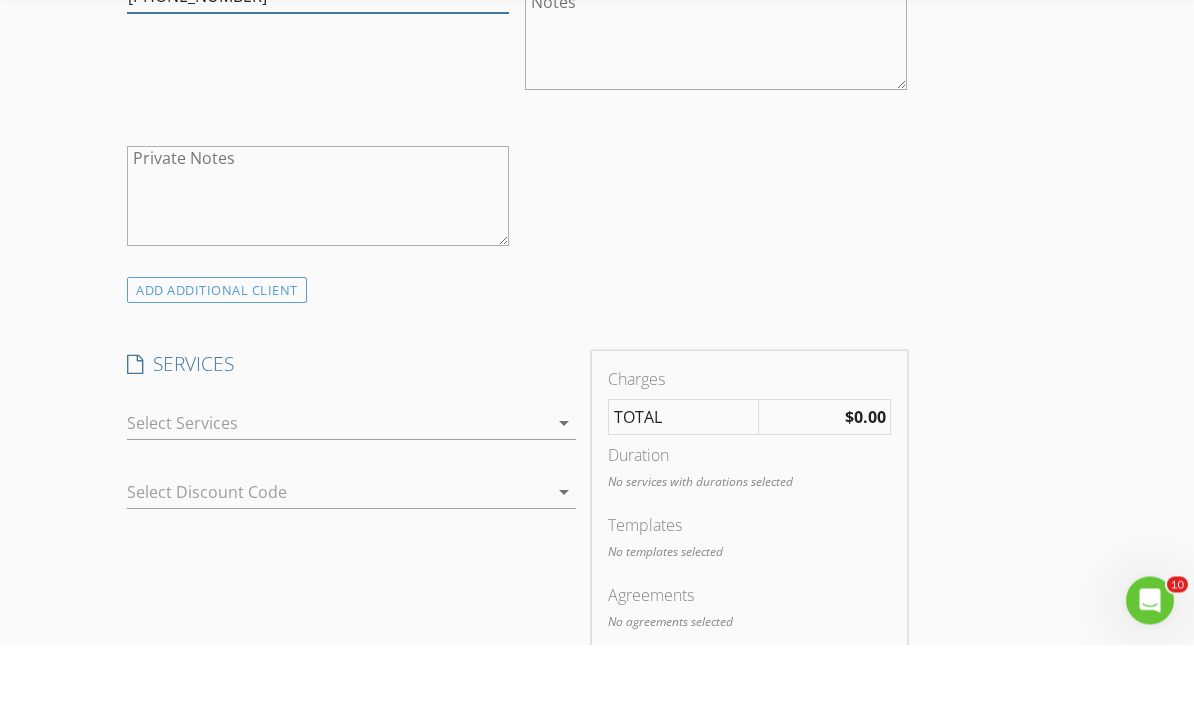 type on "[PHONE_NUMBER]" 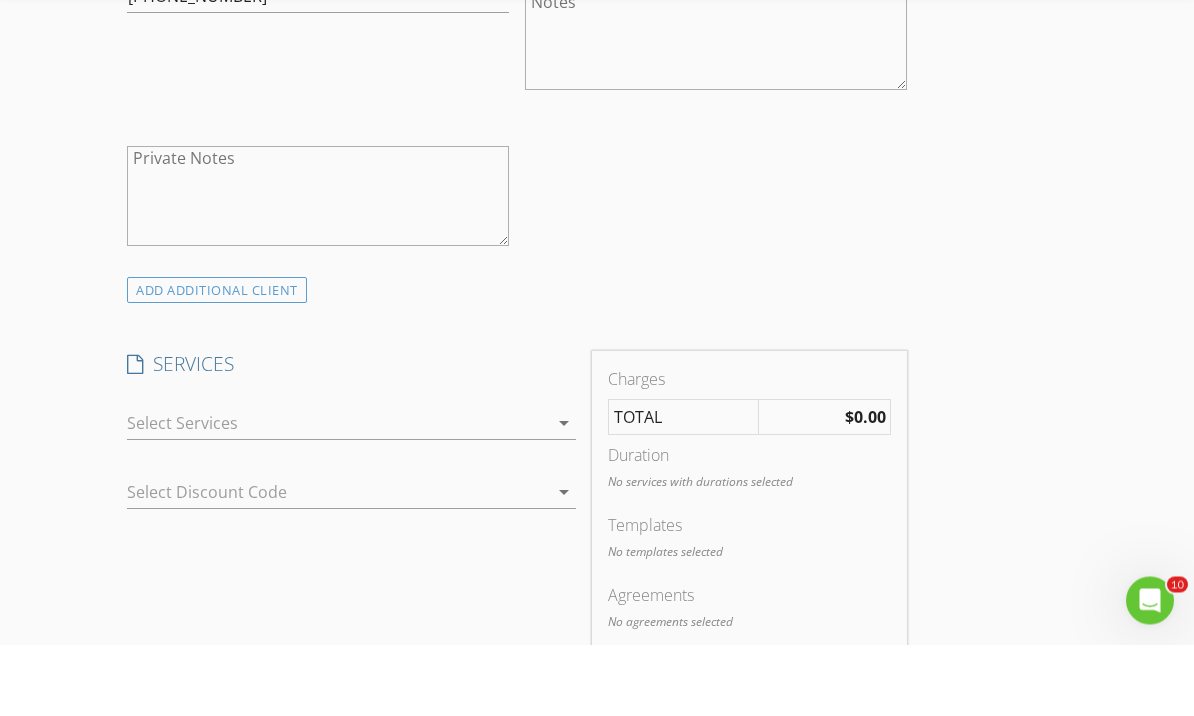click on "arrow_drop_down" at bounding box center (564, 495) 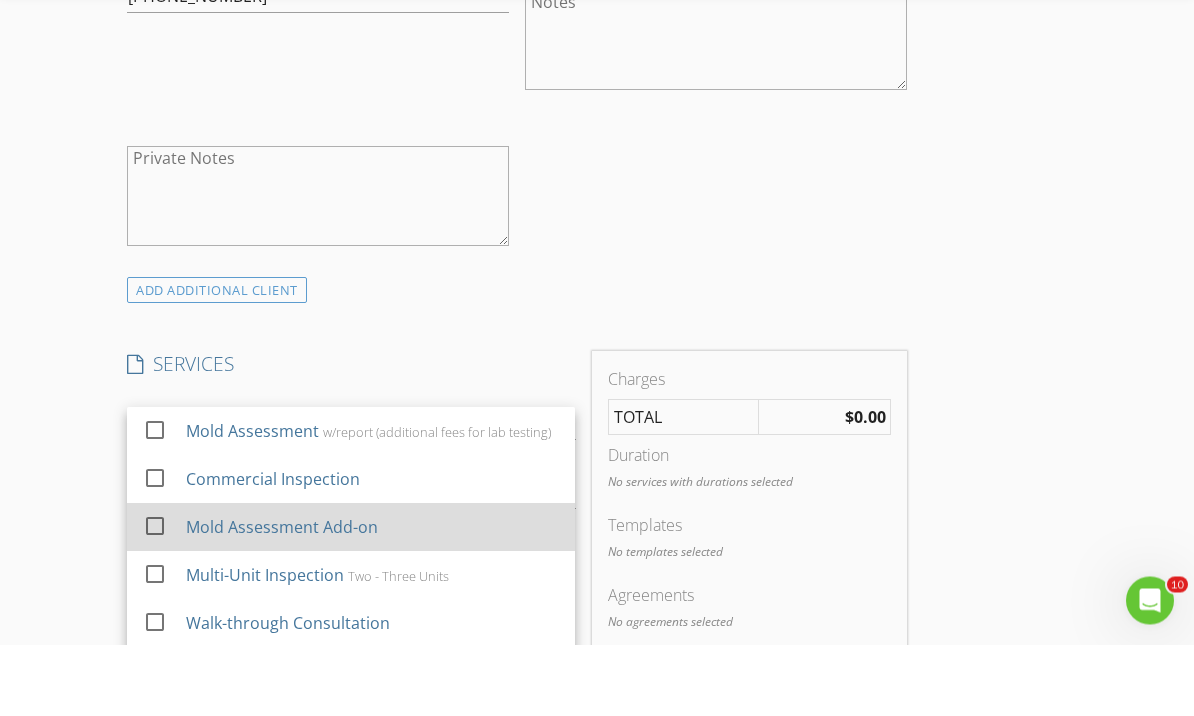 scroll, scrollTop: 1375, scrollLeft: 0, axis: vertical 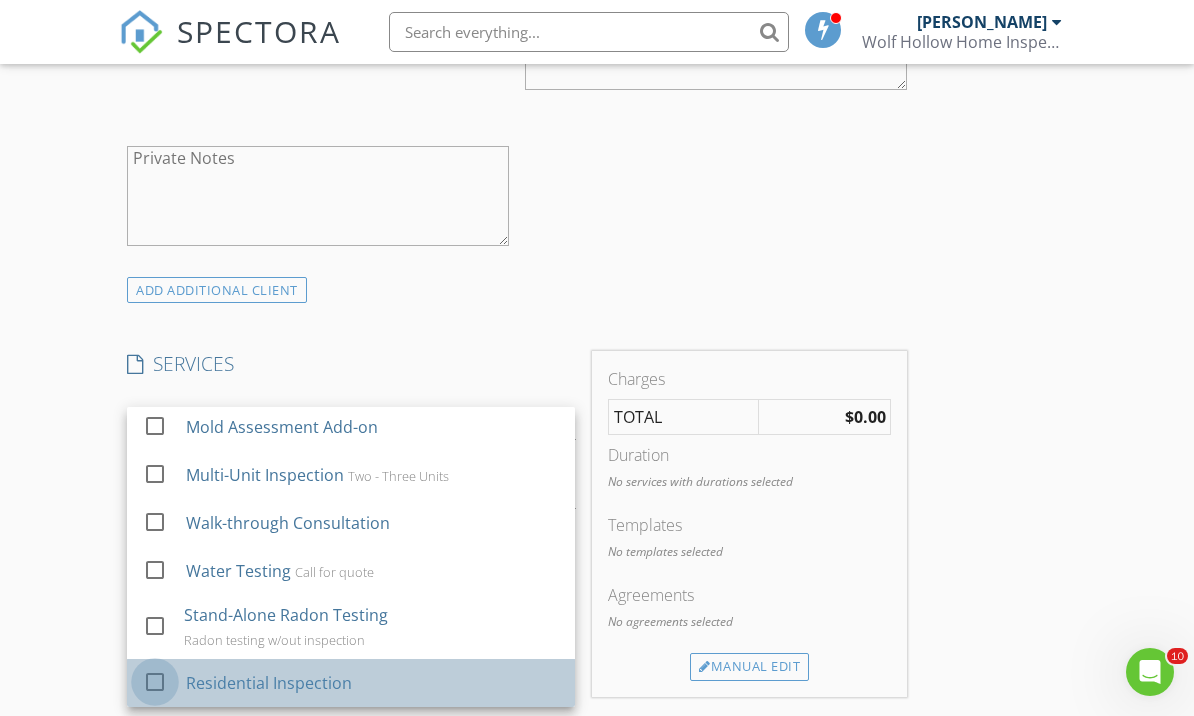 click at bounding box center [155, 682] 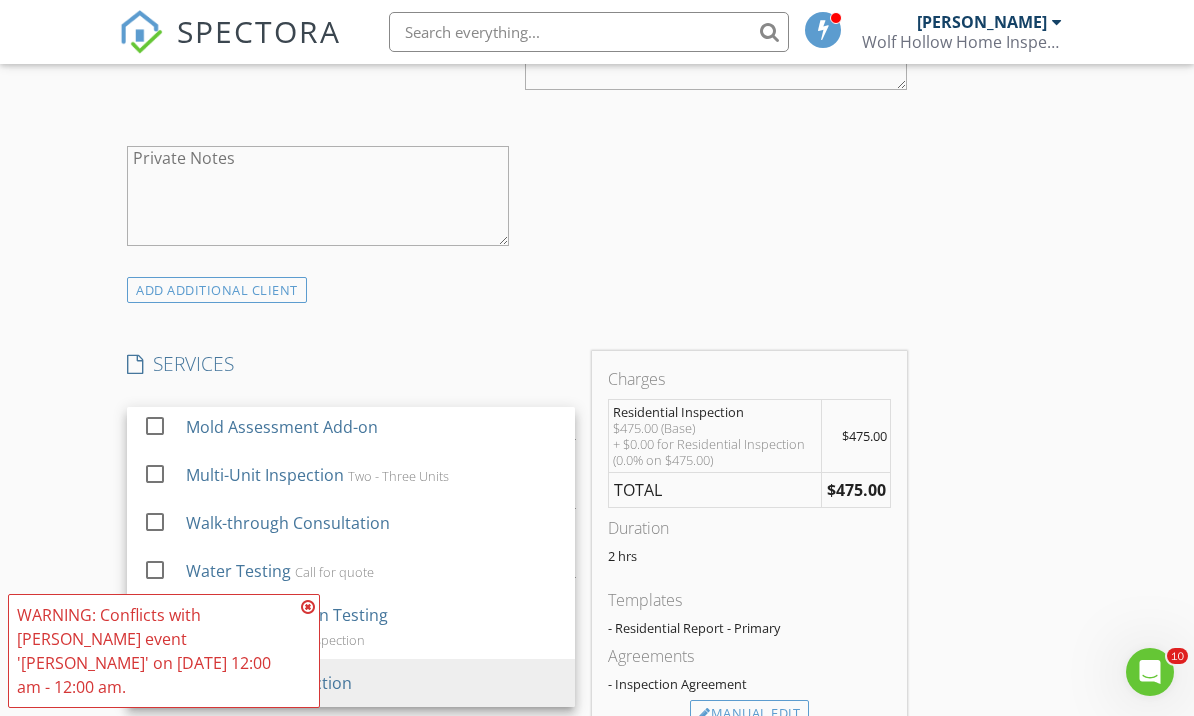click at bounding box center [308, 607] 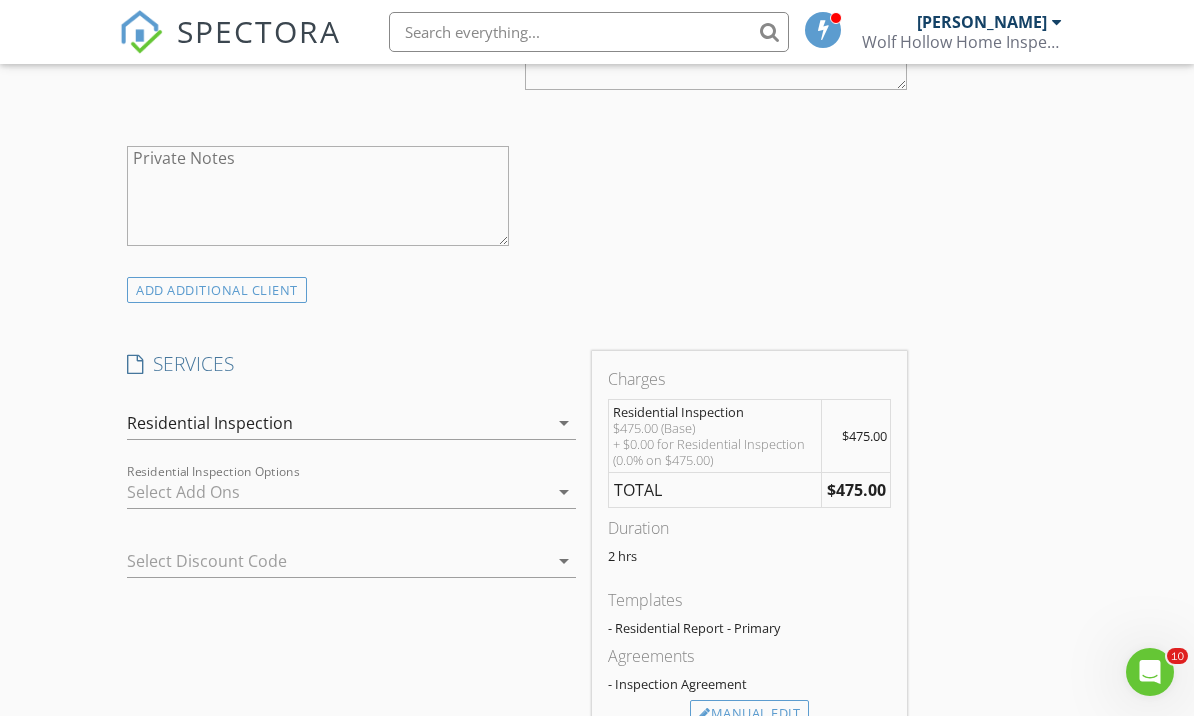 click on "arrow_drop_down" at bounding box center (564, 492) 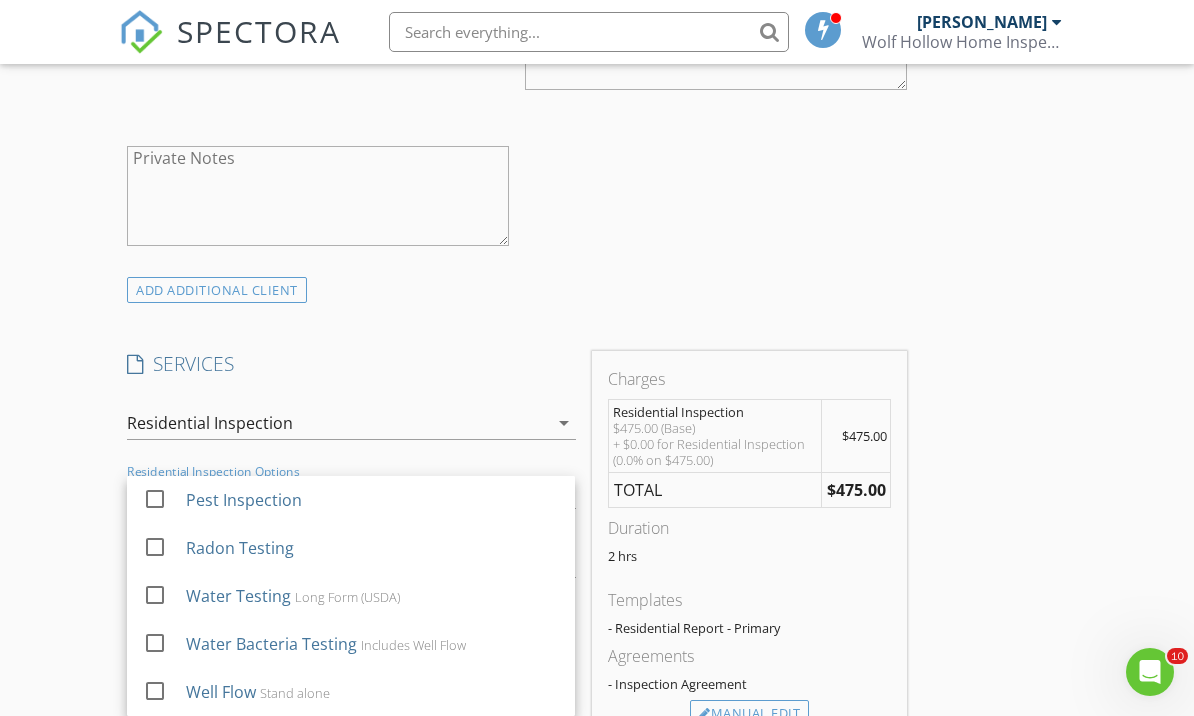 click on "SERVICES" at bounding box center [351, 364] 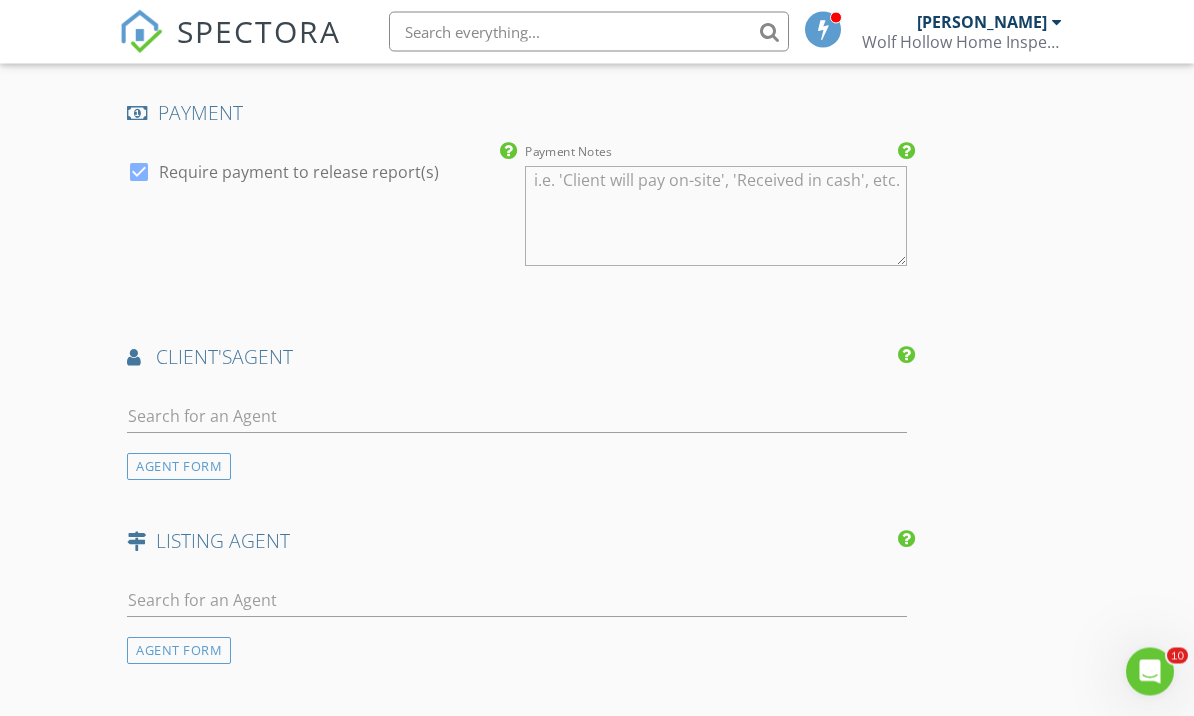 scroll, scrollTop: 2219, scrollLeft: 0, axis: vertical 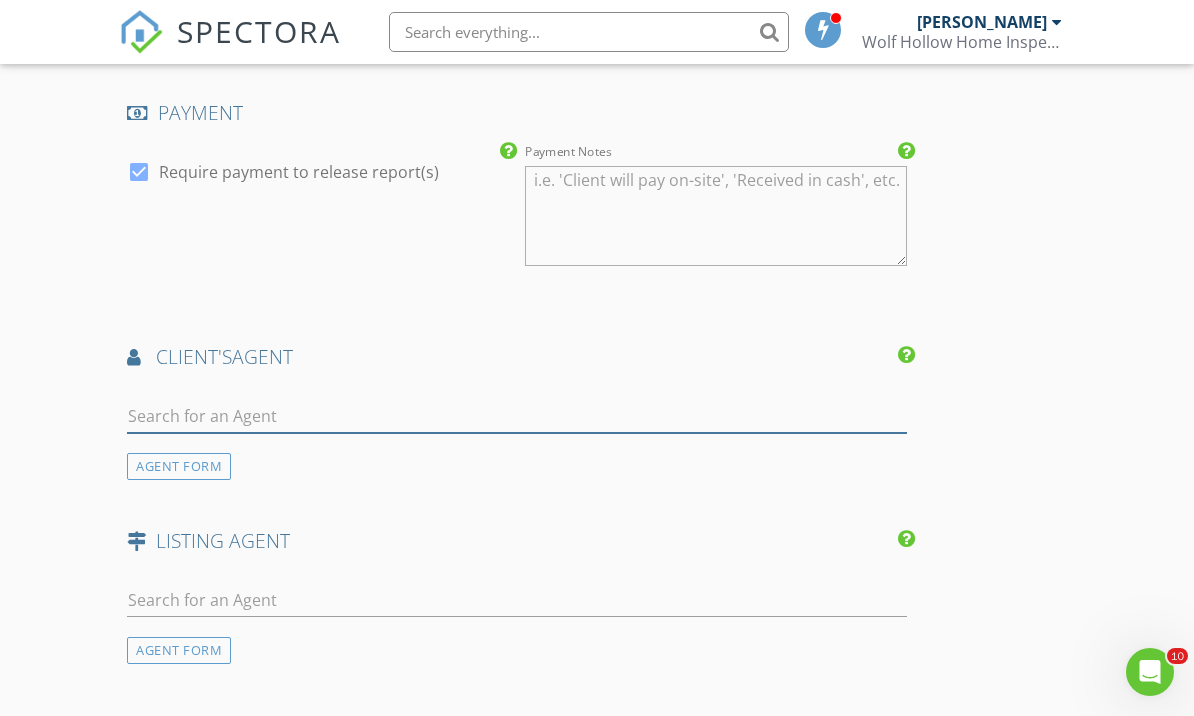 click at bounding box center [517, 416] 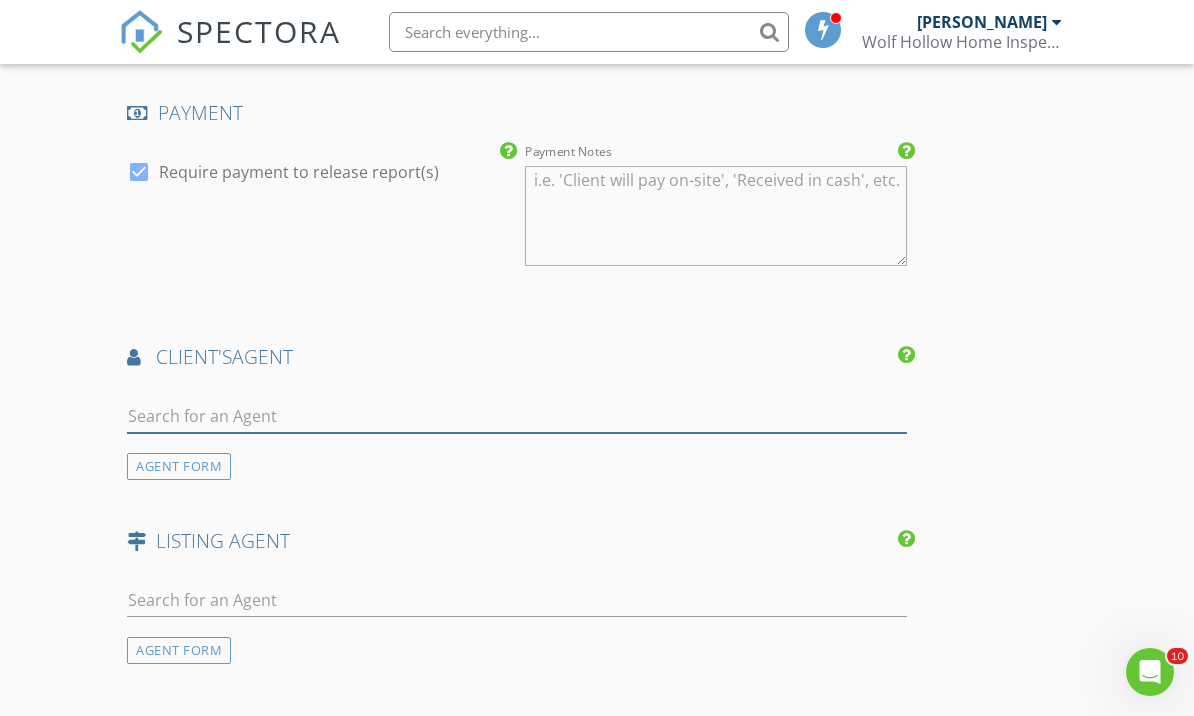 scroll, scrollTop: 2218, scrollLeft: 0, axis: vertical 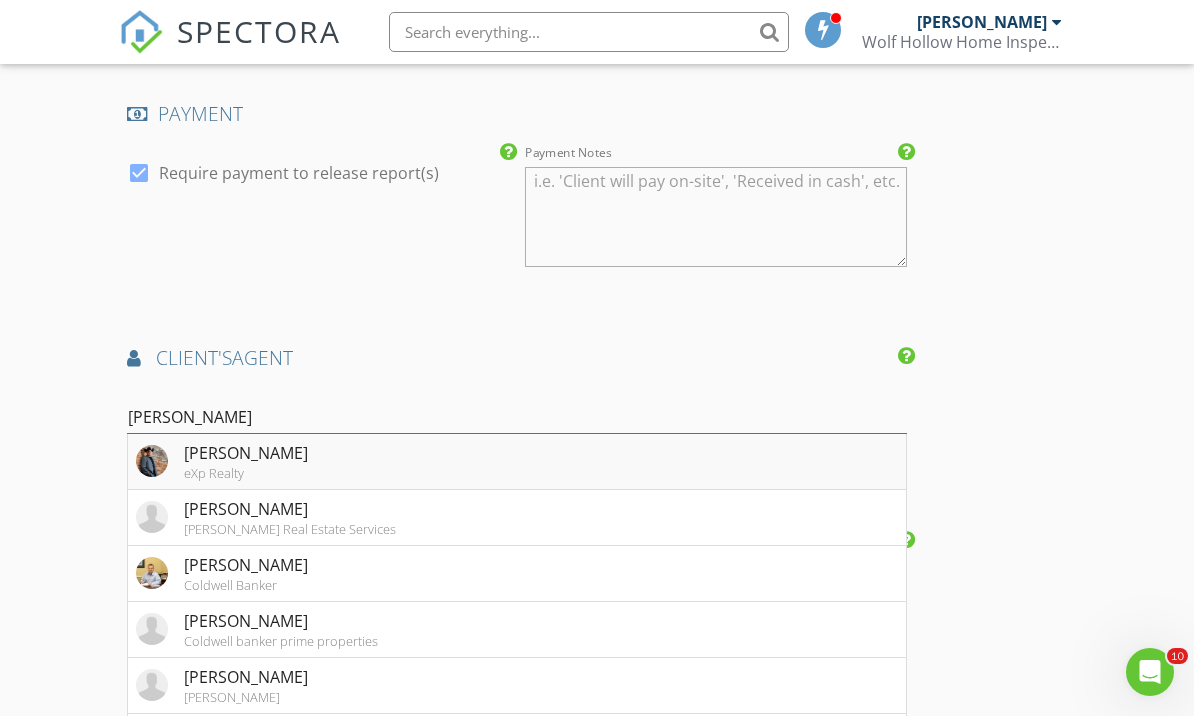 type on "[PERSON_NAME]" 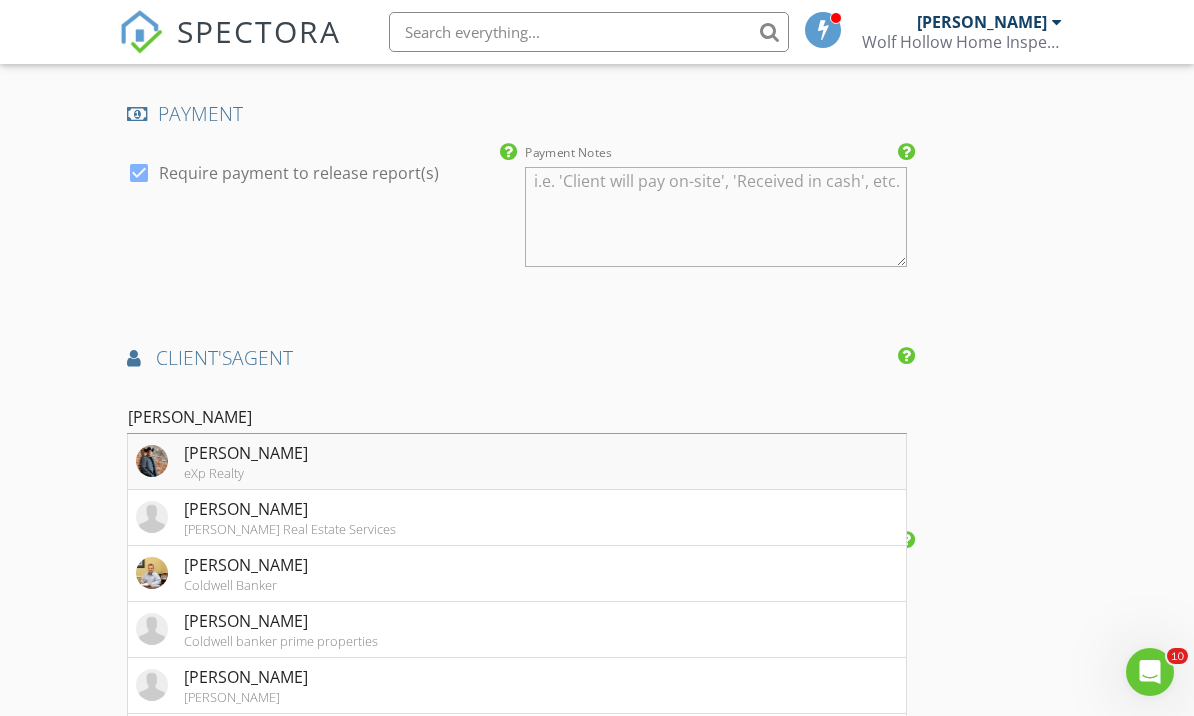 click on "Brian Brosen
eXp Realty" at bounding box center [517, 462] 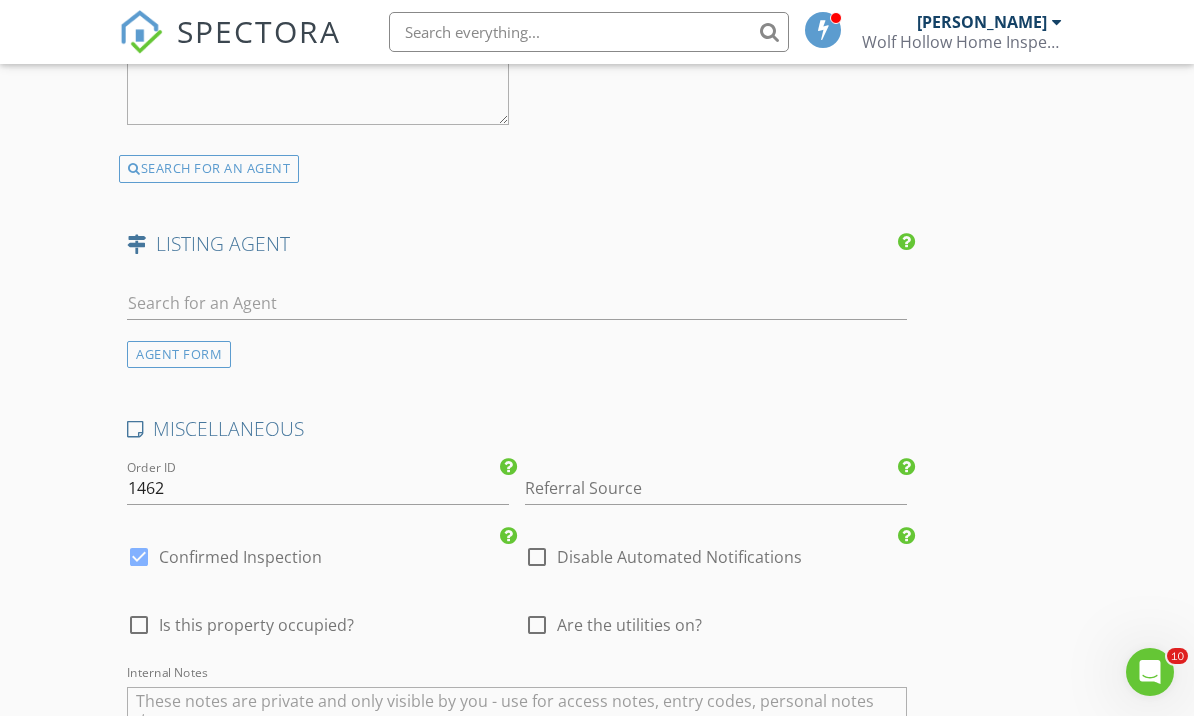 scroll, scrollTop: 2973, scrollLeft: 0, axis: vertical 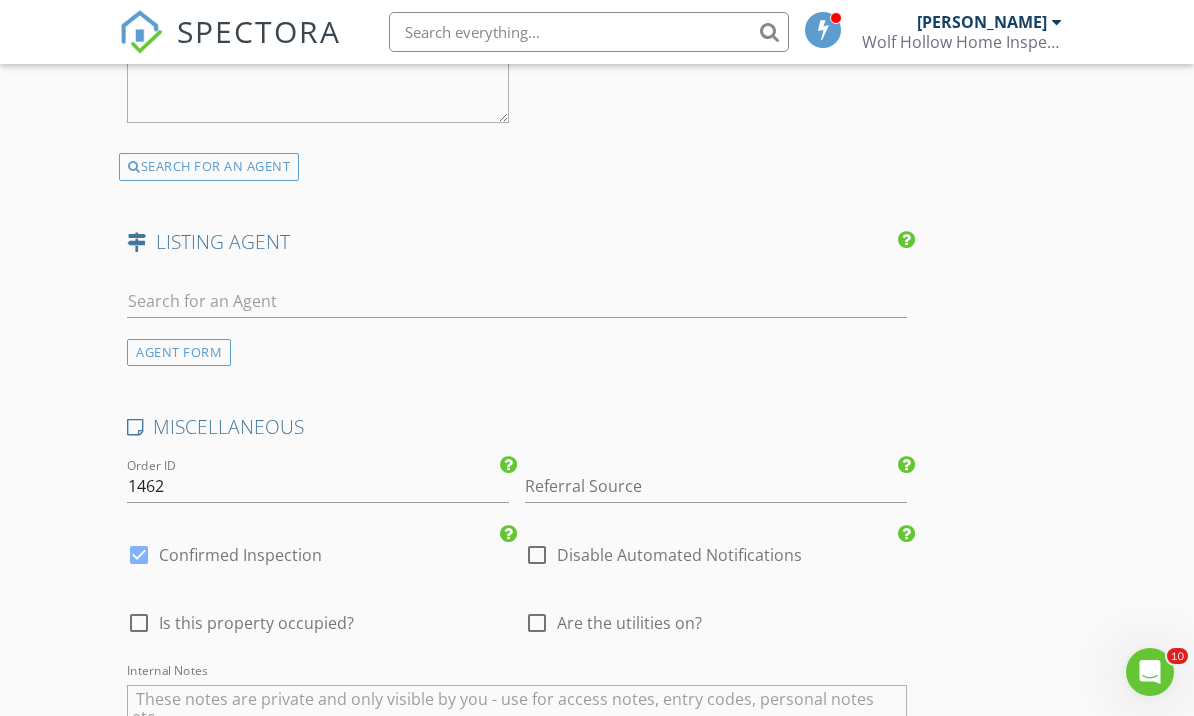 click at bounding box center [537, 623] 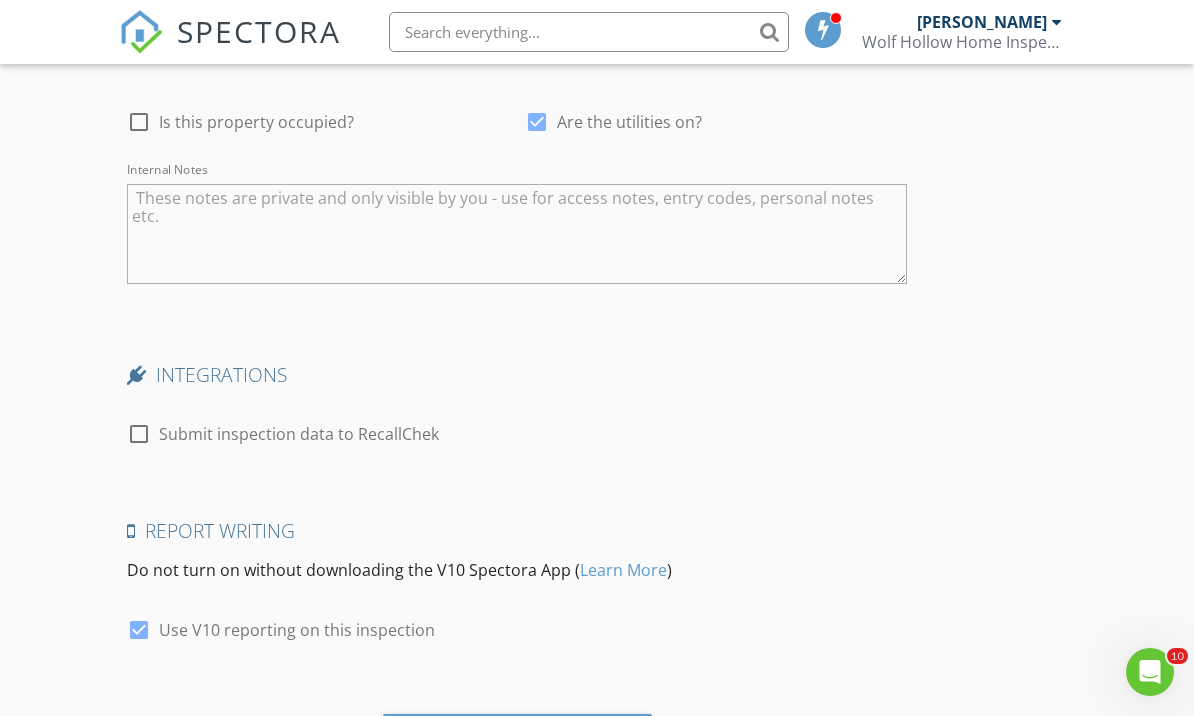 scroll, scrollTop: 3512, scrollLeft: 0, axis: vertical 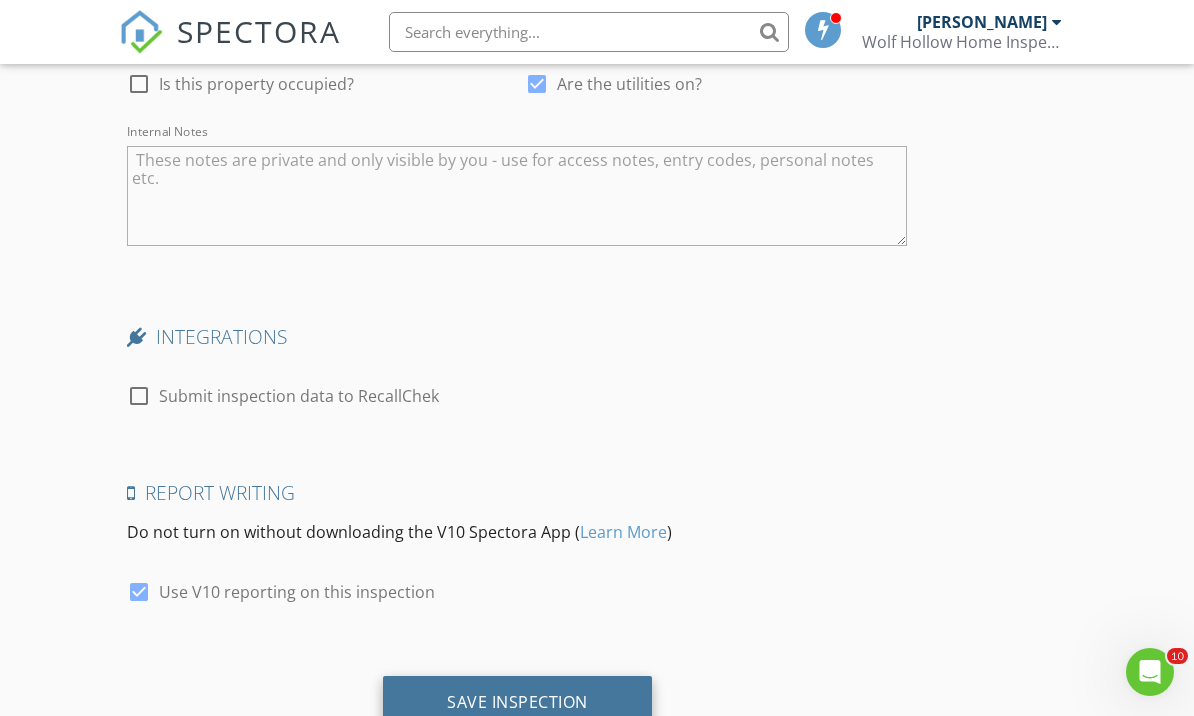 click on "Save Inspection" at bounding box center [517, 702] 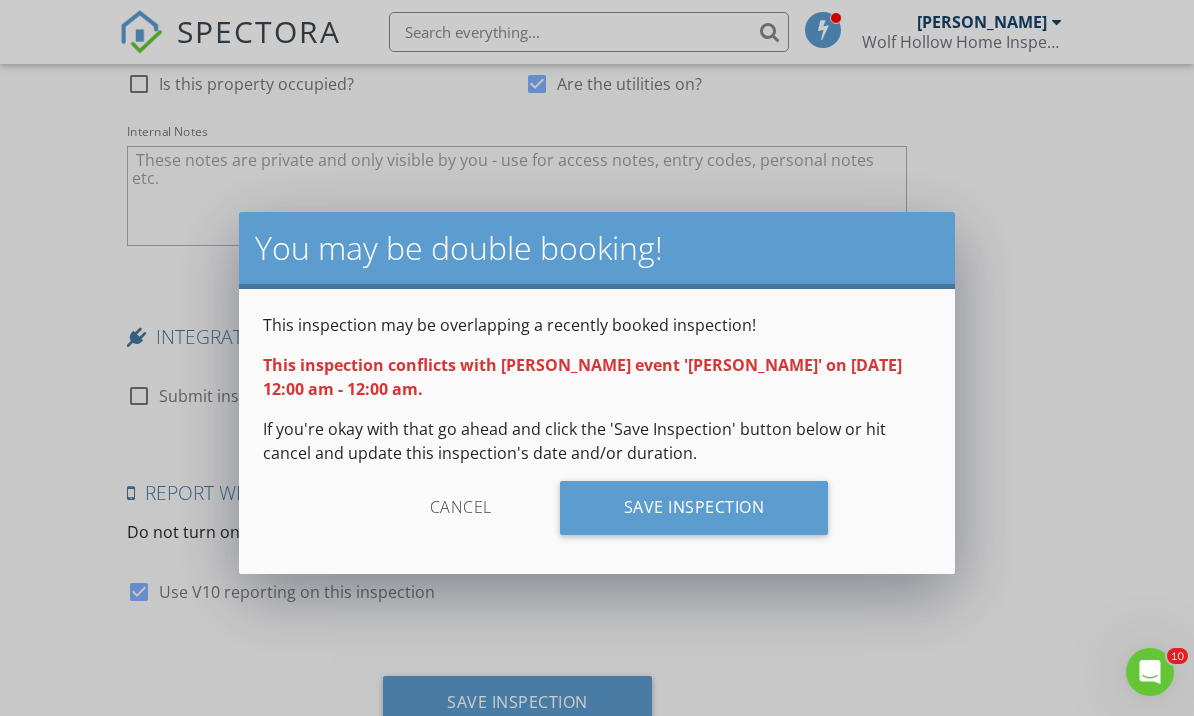 click on "Cancel" at bounding box center [461, 508] 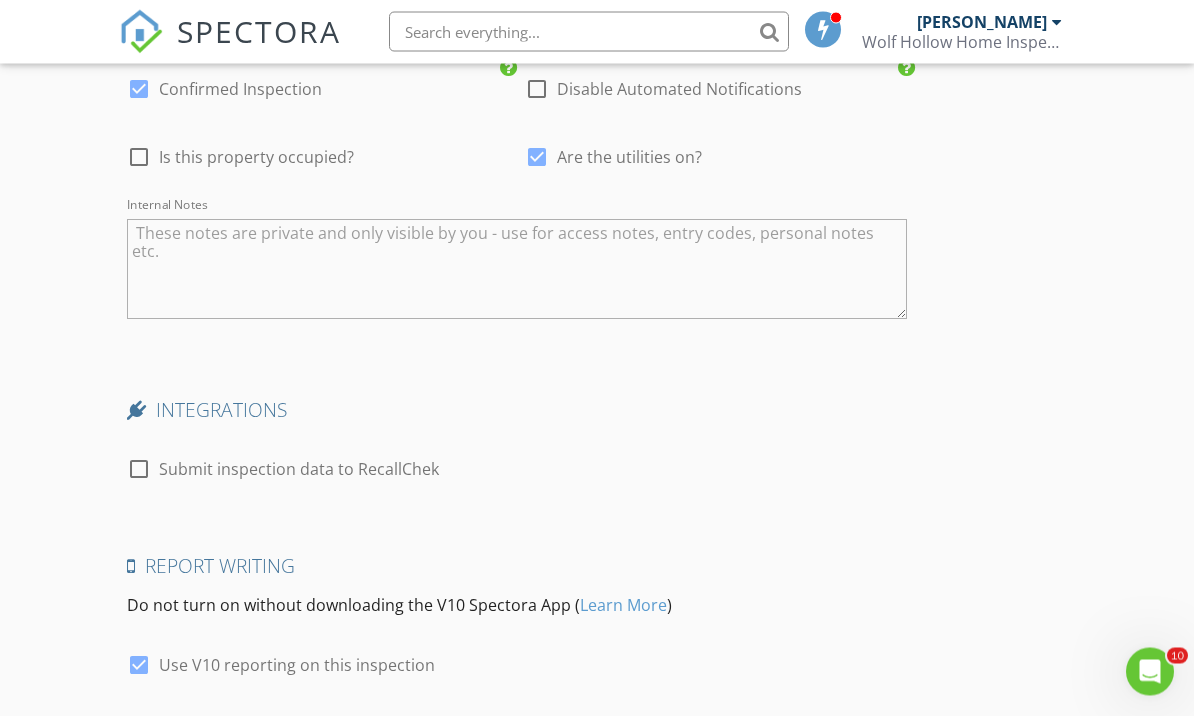 scroll, scrollTop: 3512, scrollLeft: 0, axis: vertical 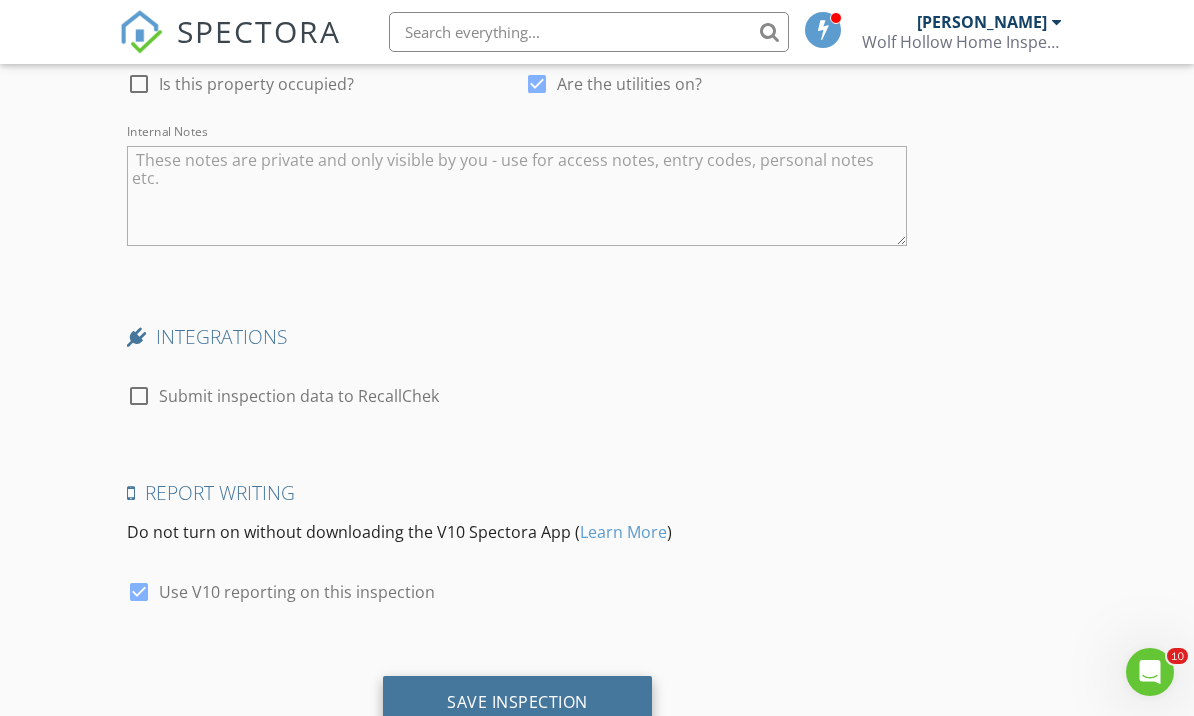 click on "Save Inspection" at bounding box center [517, 702] 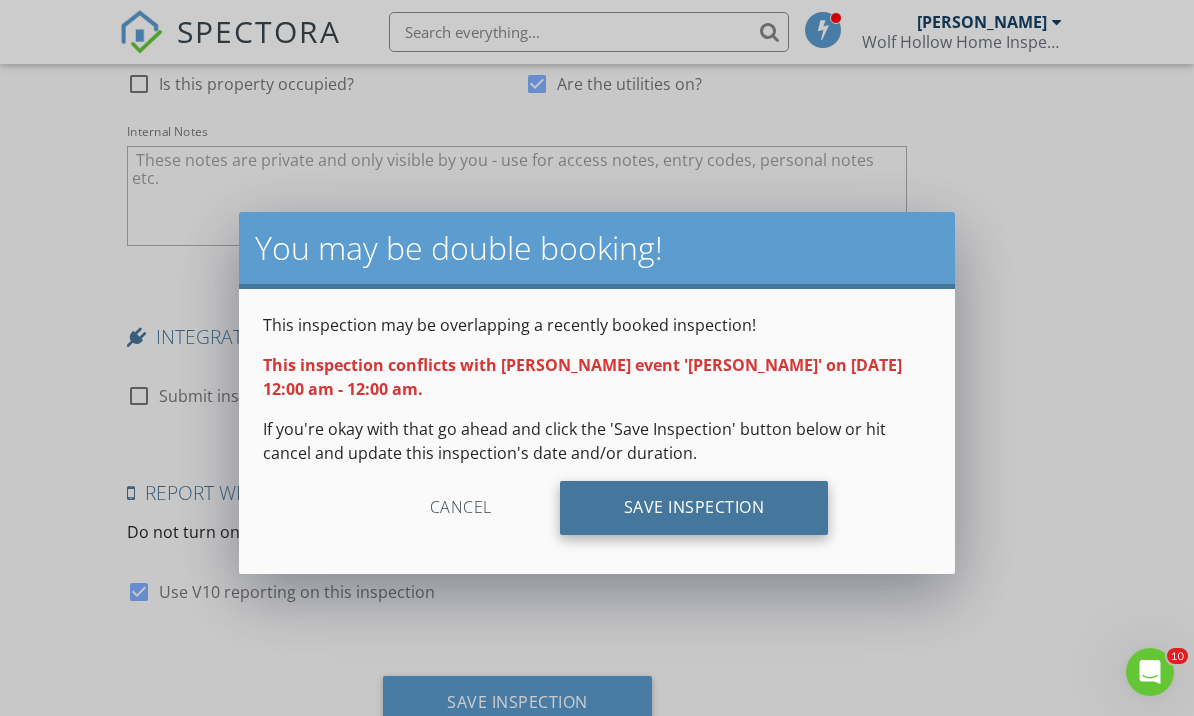 click on "Save Inspection" at bounding box center (694, 508) 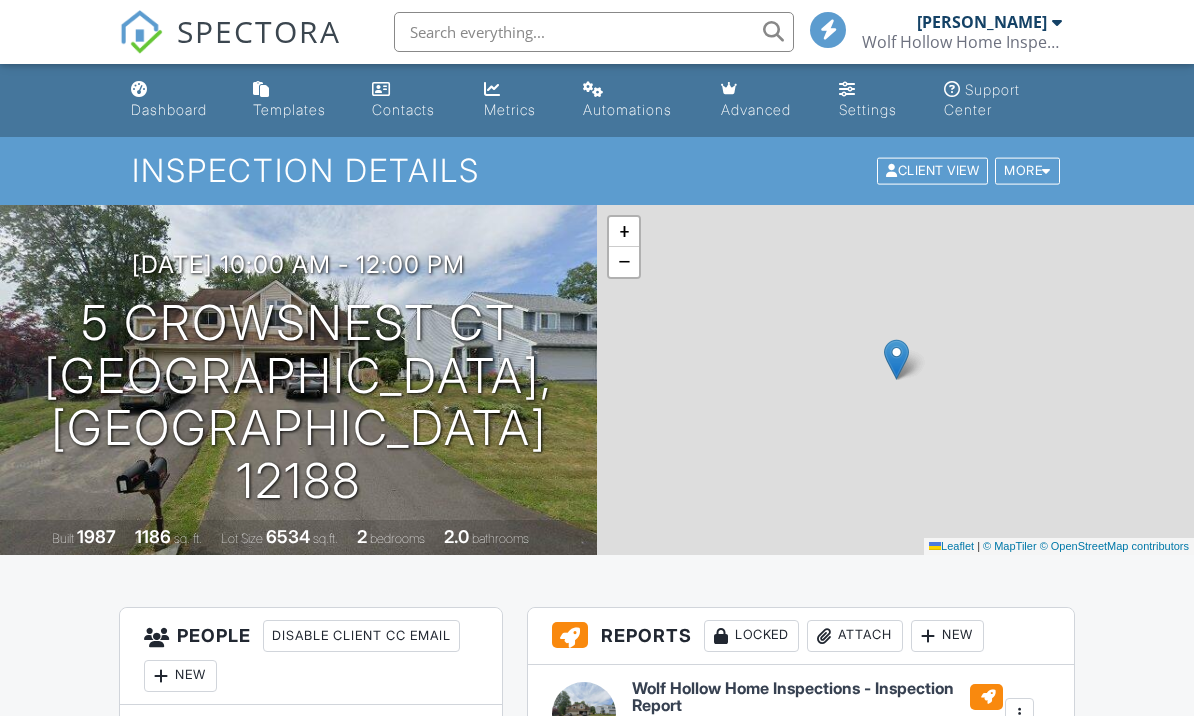 scroll, scrollTop: 0, scrollLeft: 0, axis: both 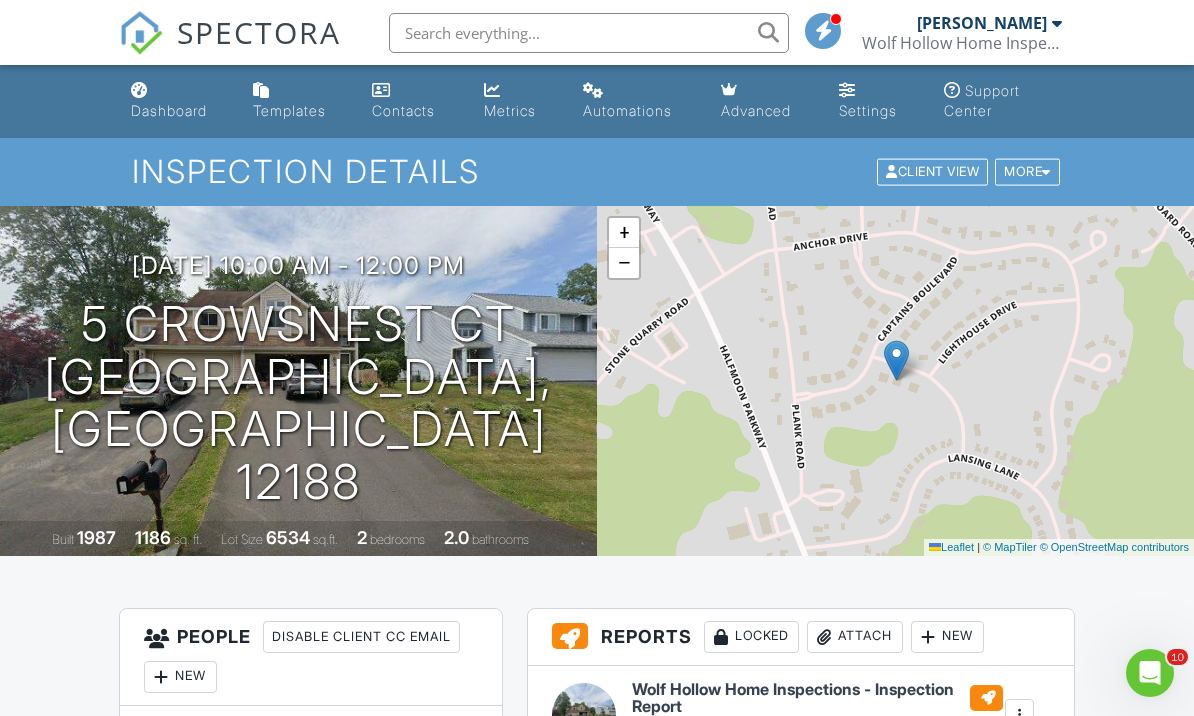 click on "Dashboard" at bounding box center (176, 100) 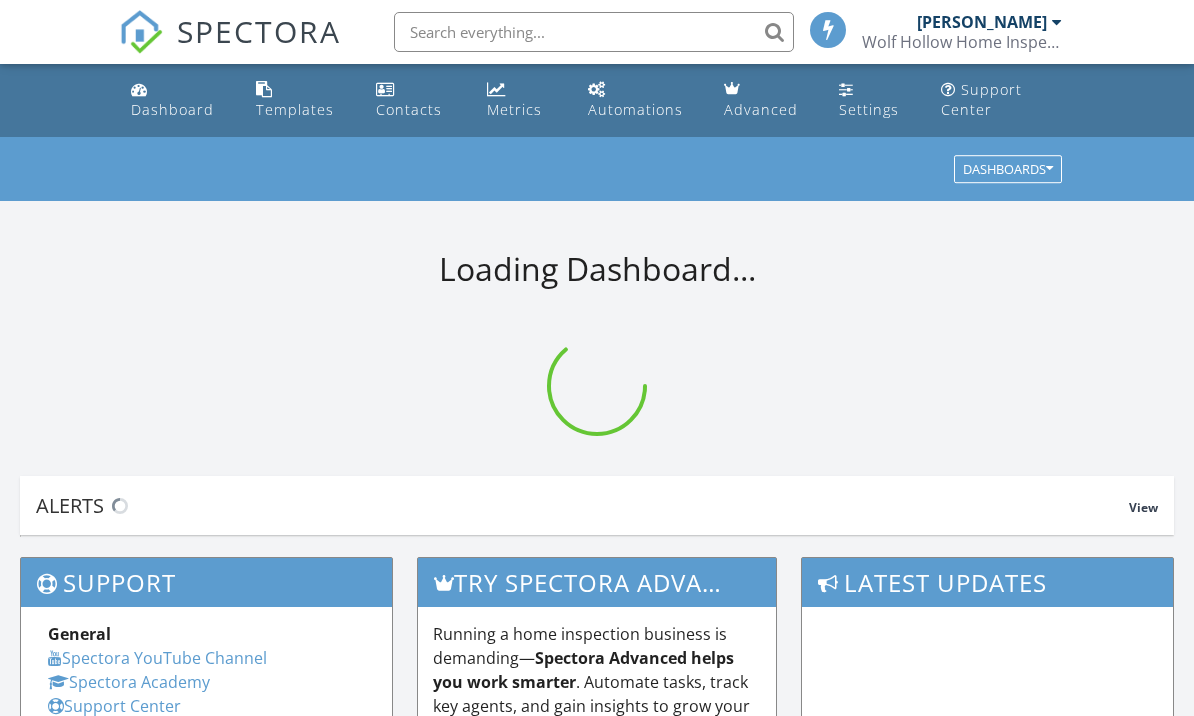 scroll, scrollTop: 0, scrollLeft: 0, axis: both 